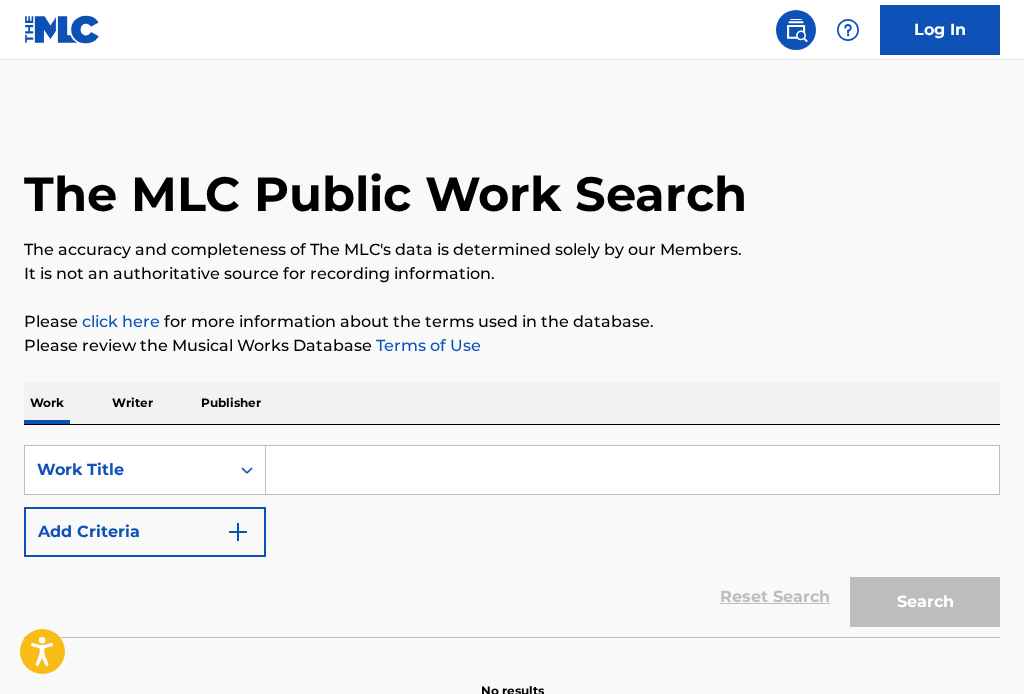 scroll, scrollTop: 31, scrollLeft: 0, axis: vertical 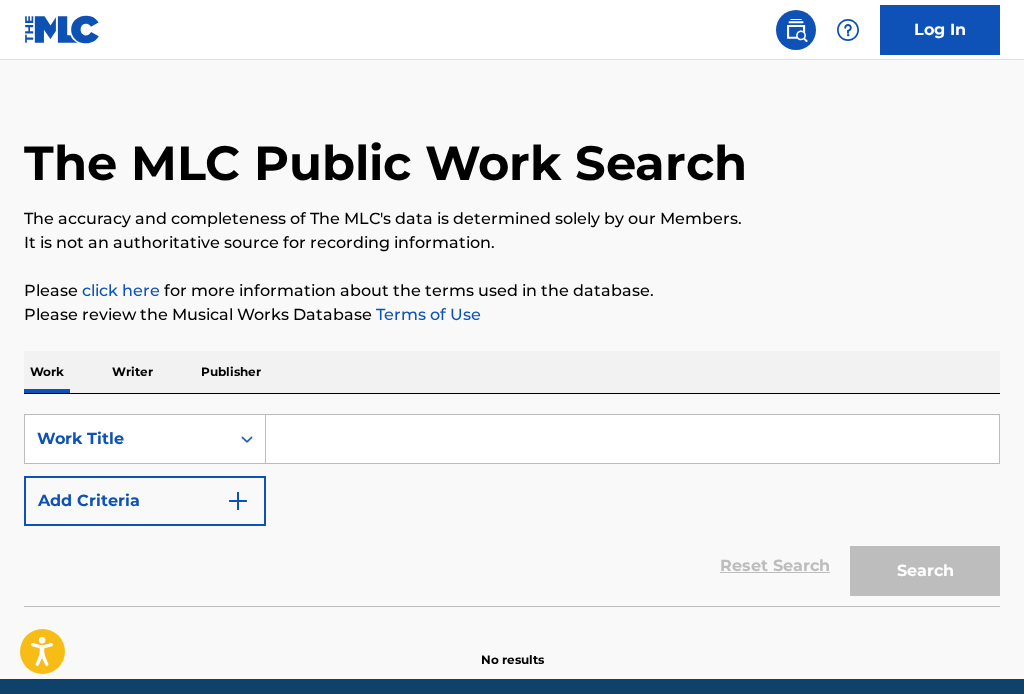 click at bounding box center (632, 439) 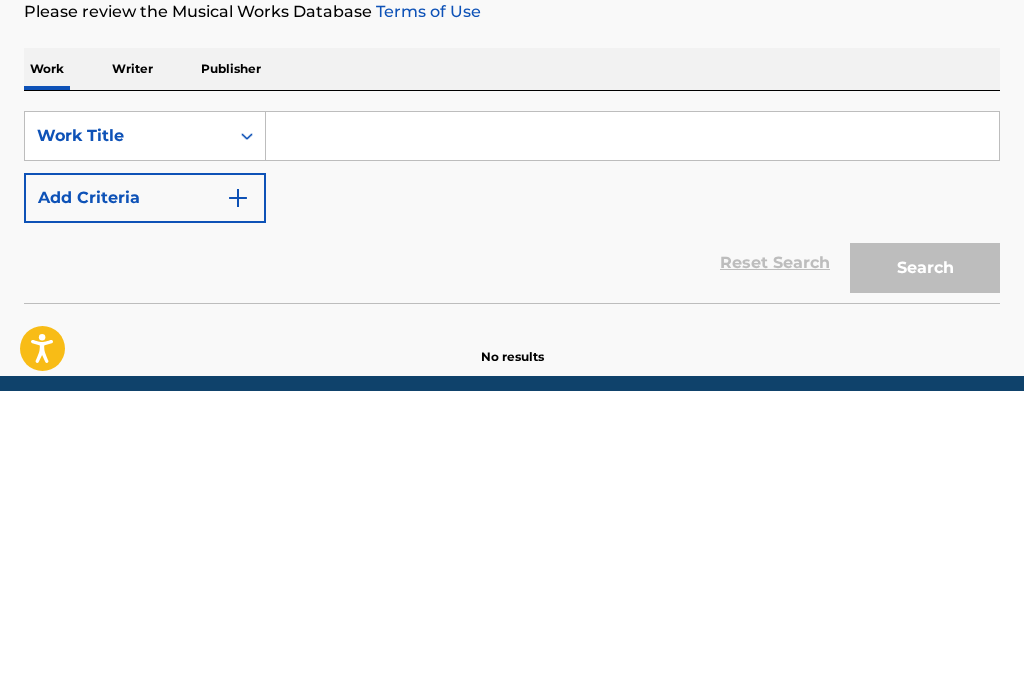click on "Writer" at bounding box center (132, 372) 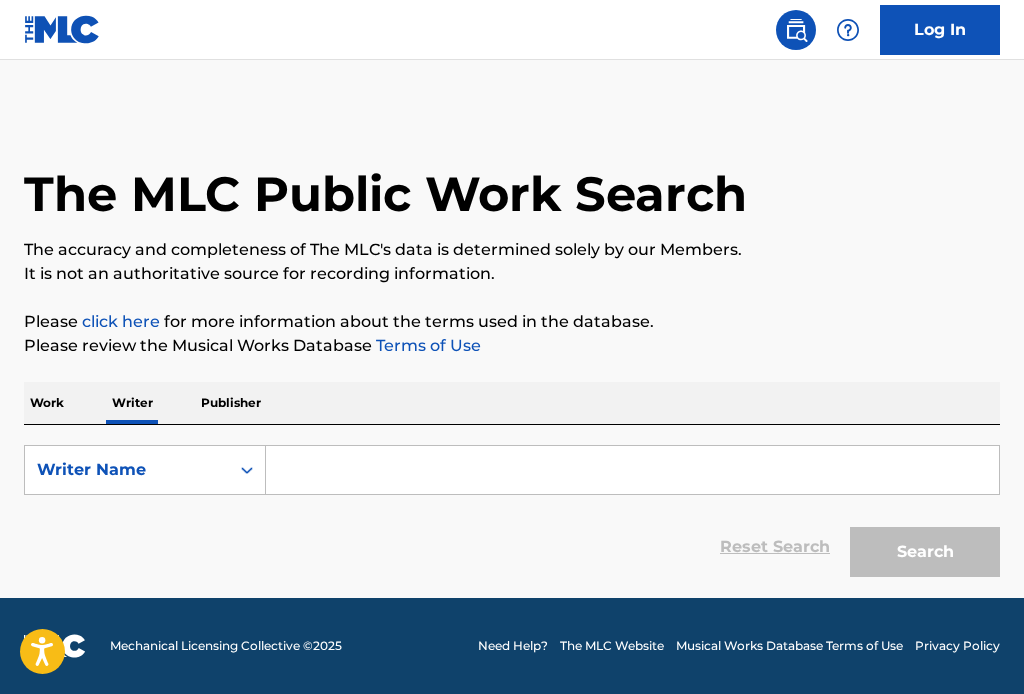 click at bounding box center (632, 470) 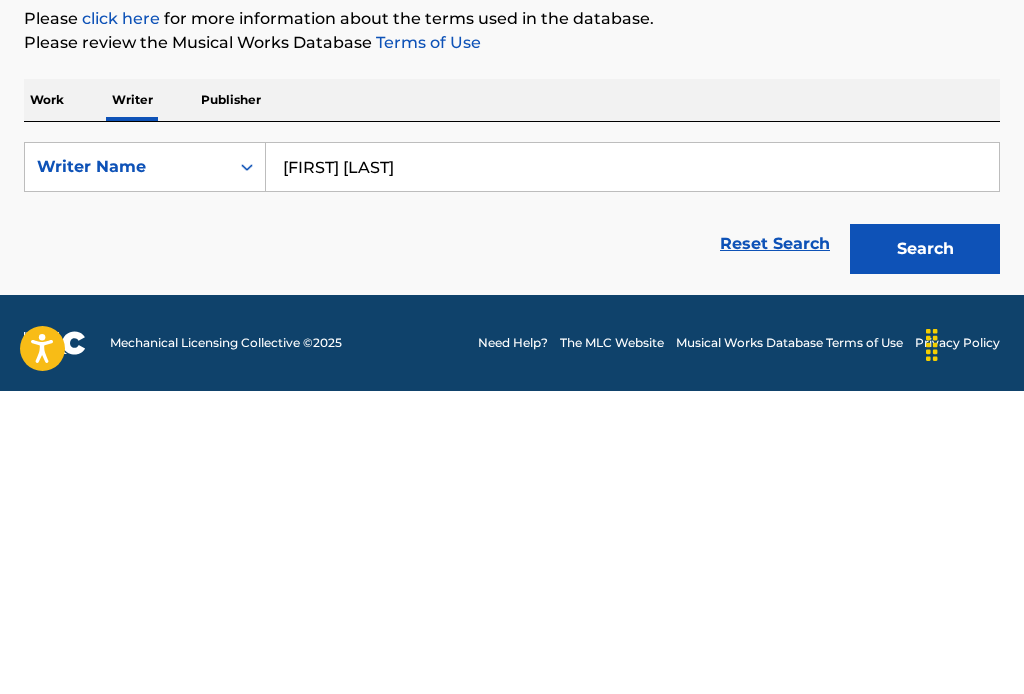 click on "Search" at bounding box center [925, 552] 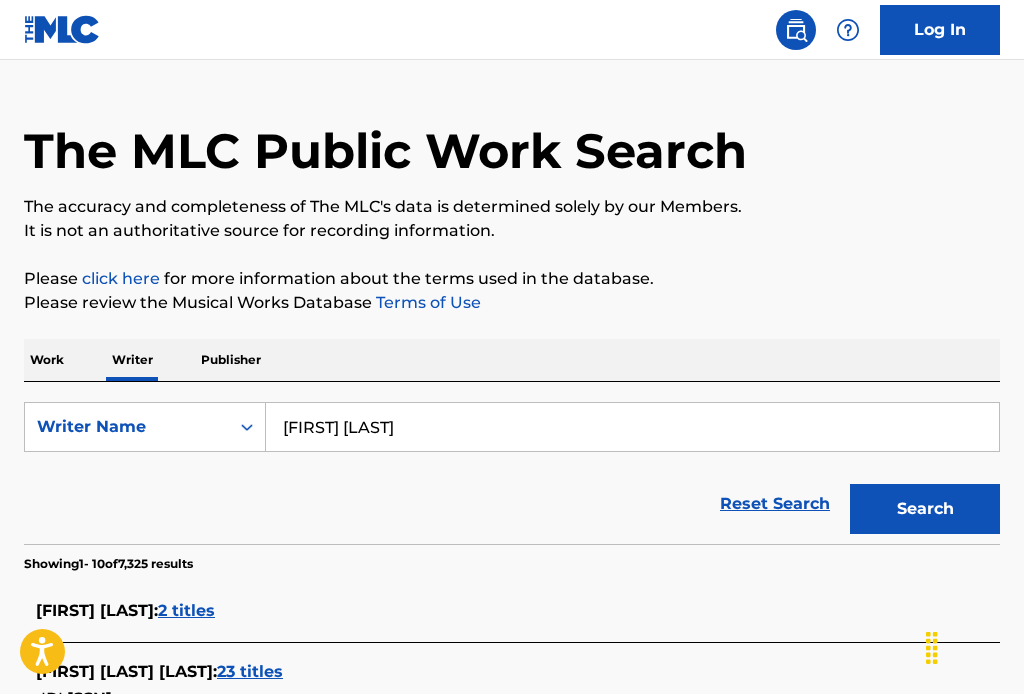 scroll, scrollTop: 0, scrollLeft: 0, axis: both 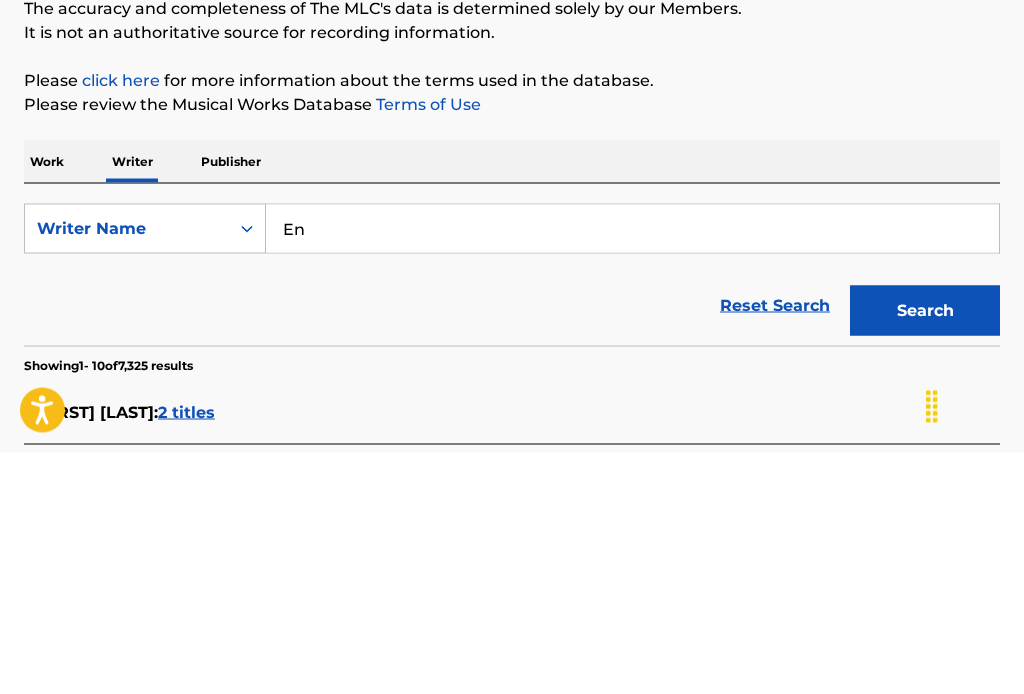type on "E" 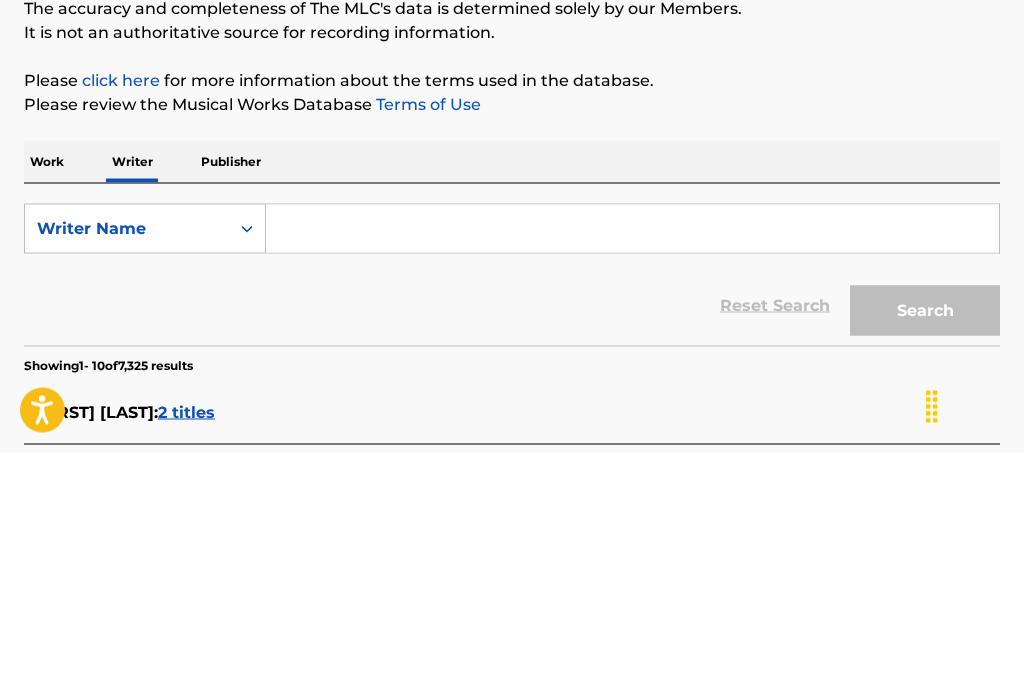 type on "j" 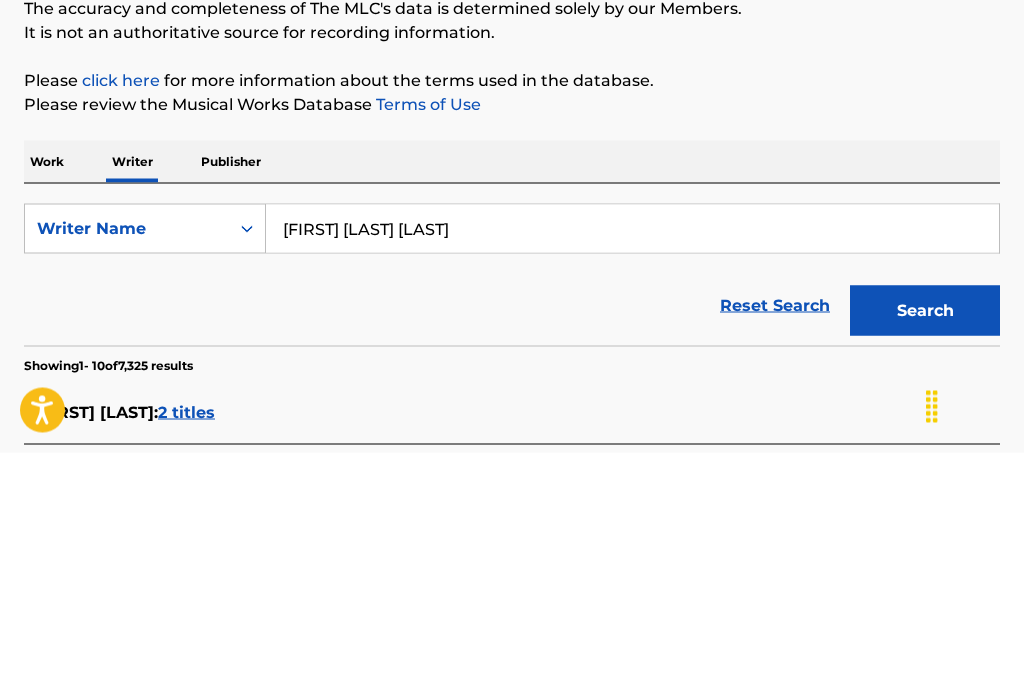 click on "Search" at bounding box center (925, 552) 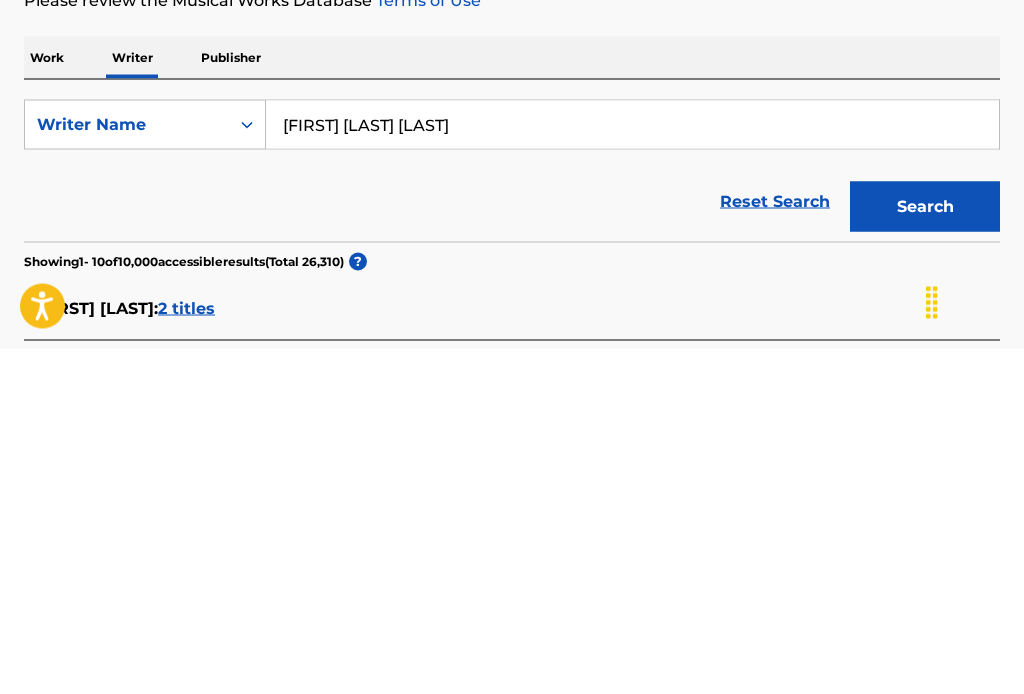 click on "Search" at bounding box center [925, 552] 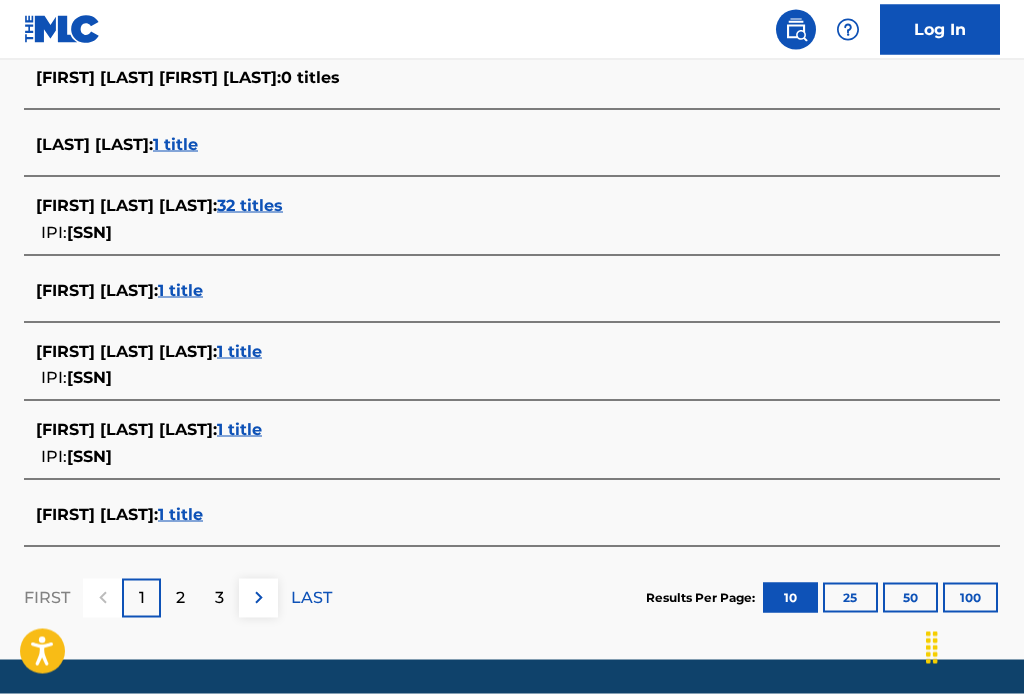 scroll, scrollTop: 779, scrollLeft: 0, axis: vertical 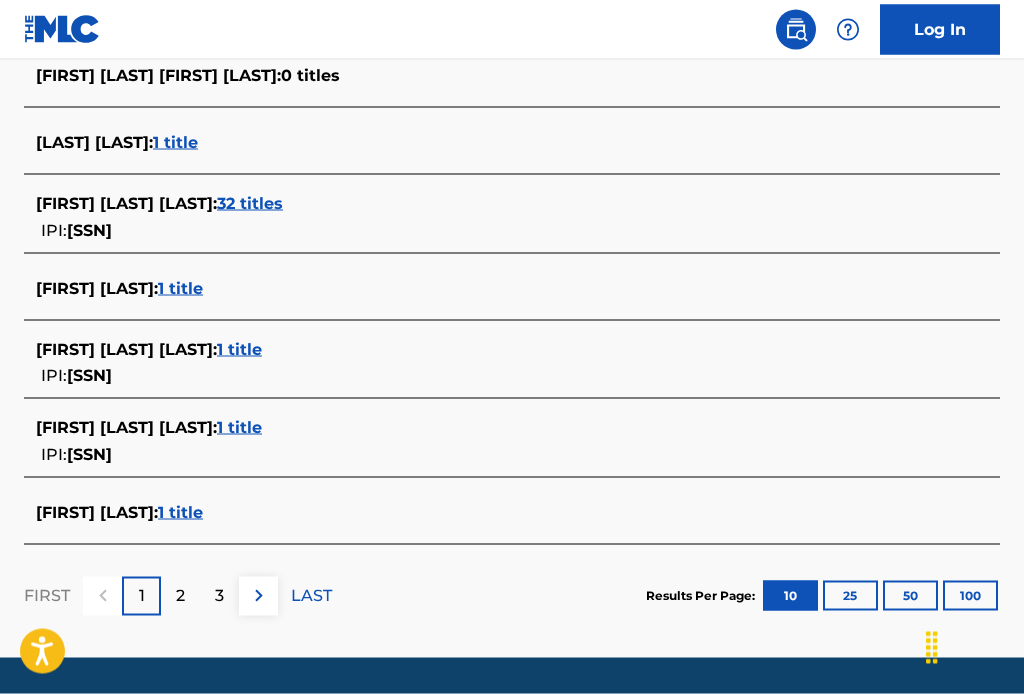 click on "2" at bounding box center [180, 596] 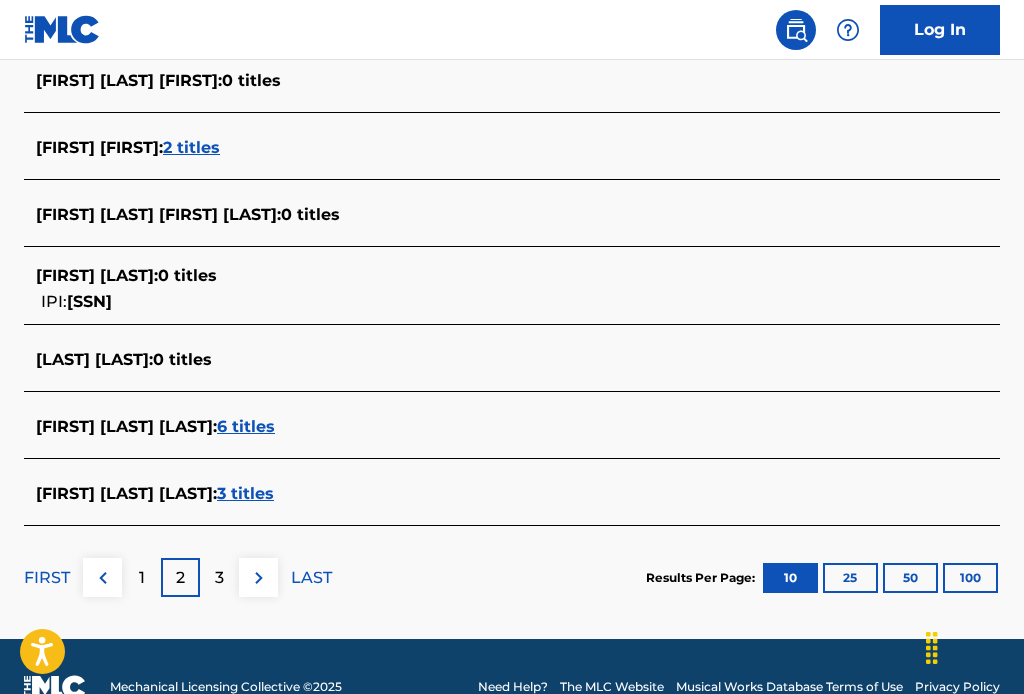scroll, scrollTop: 796, scrollLeft: 0, axis: vertical 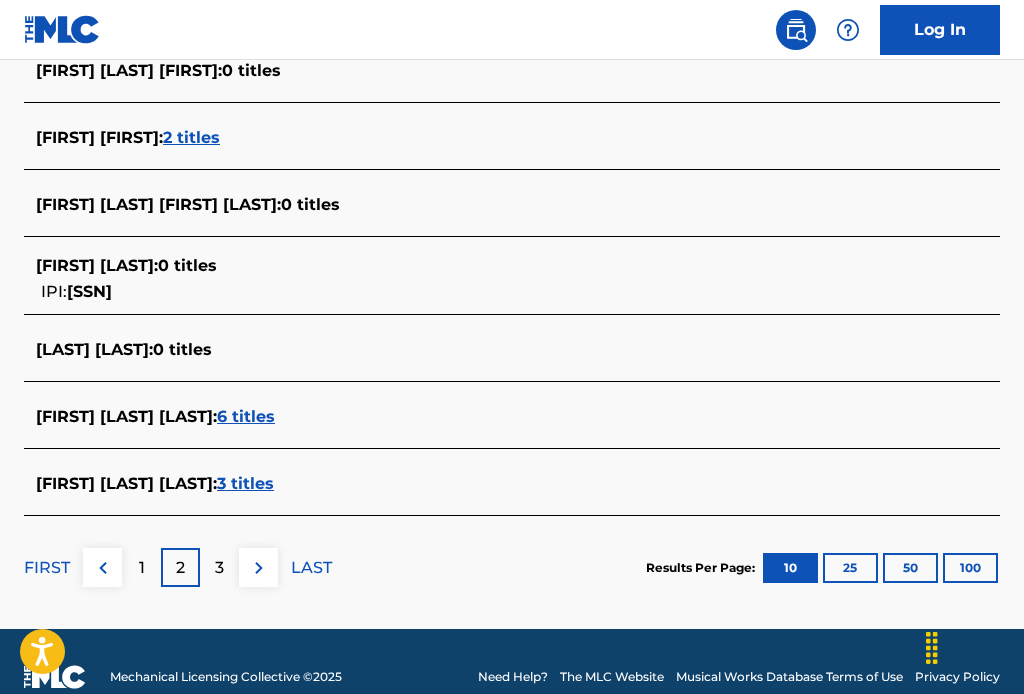 click on "3" at bounding box center [219, 568] 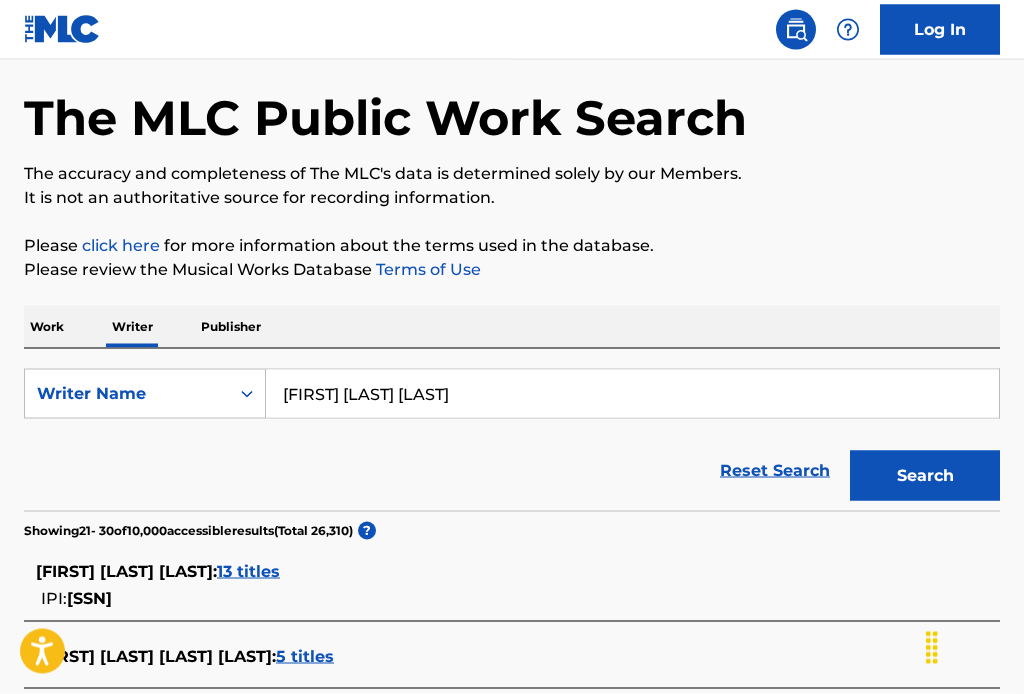 scroll, scrollTop: 0, scrollLeft: 0, axis: both 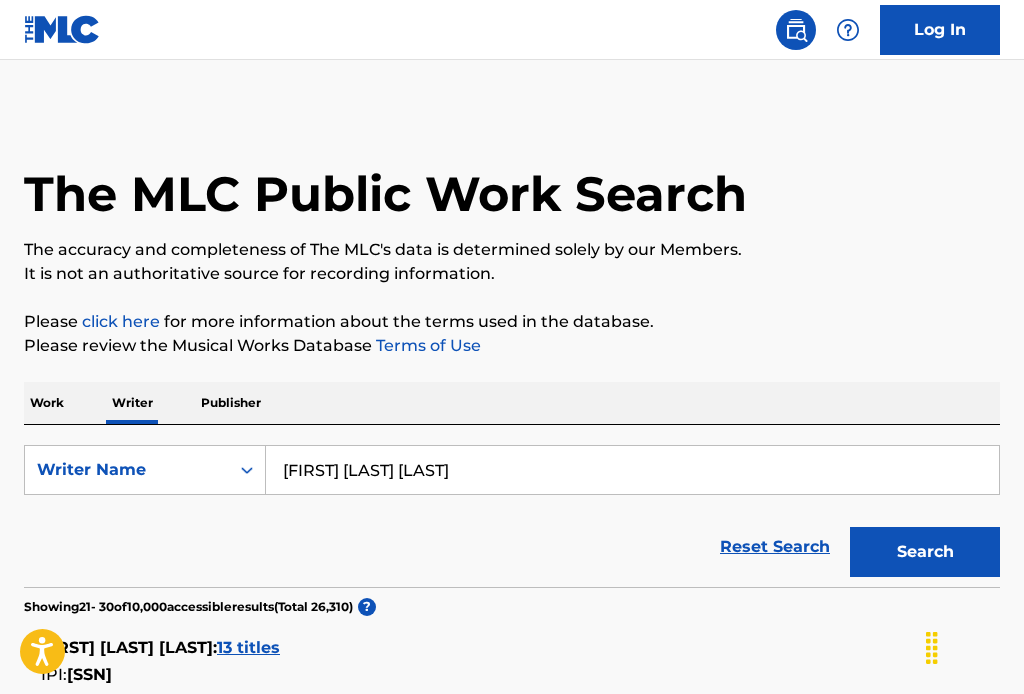 click on "[FIRST] [LAST] [LAST]" at bounding box center [632, 470] 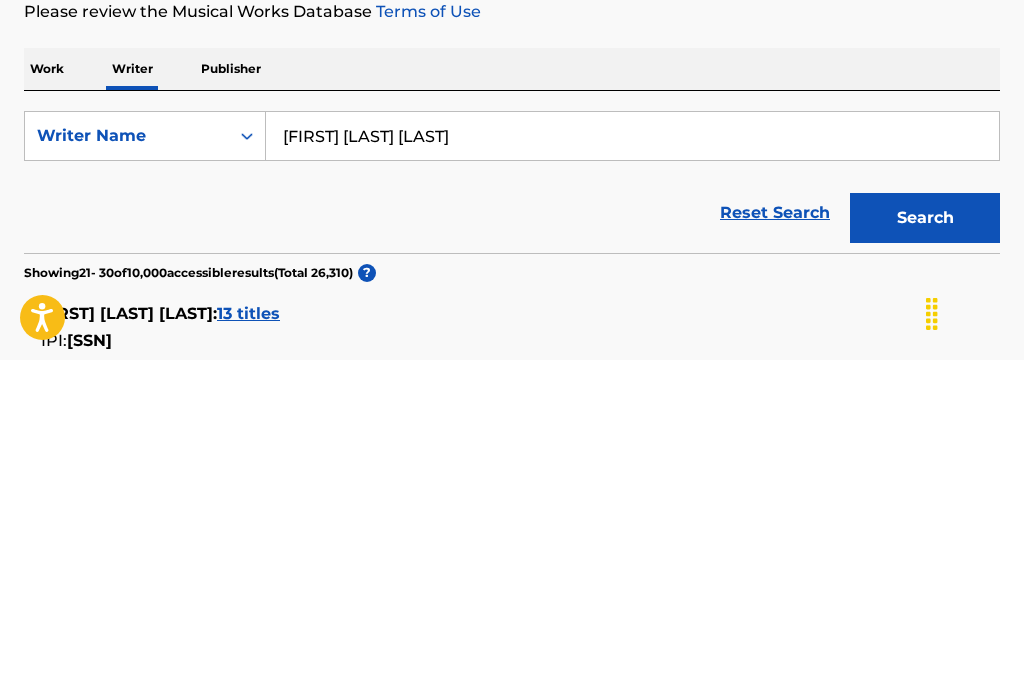 click on "[FIRST] [LAST] [LAST]" at bounding box center (632, 470) 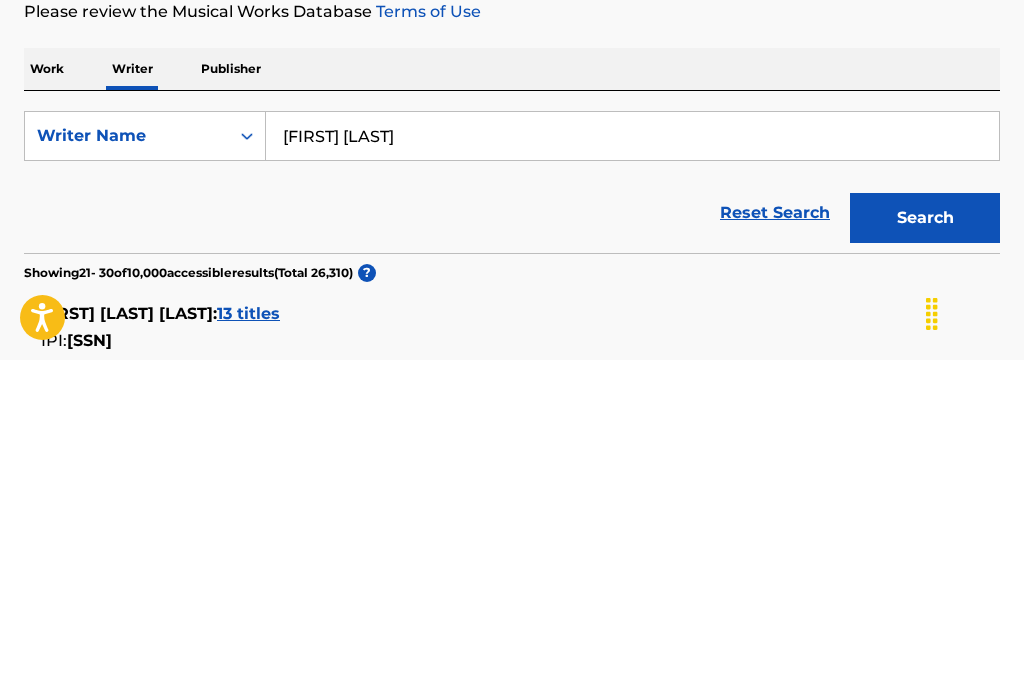 click on "Search" at bounding box center [925, 552] 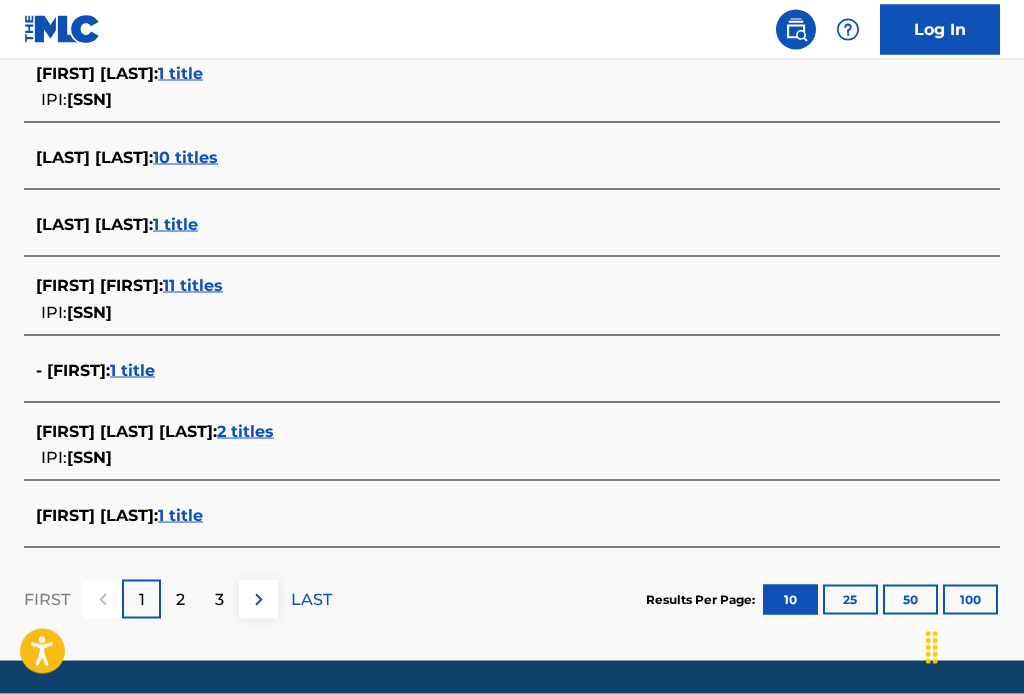 scroll, scrollTop: 819, scrollLeft: 0, axis: vertical 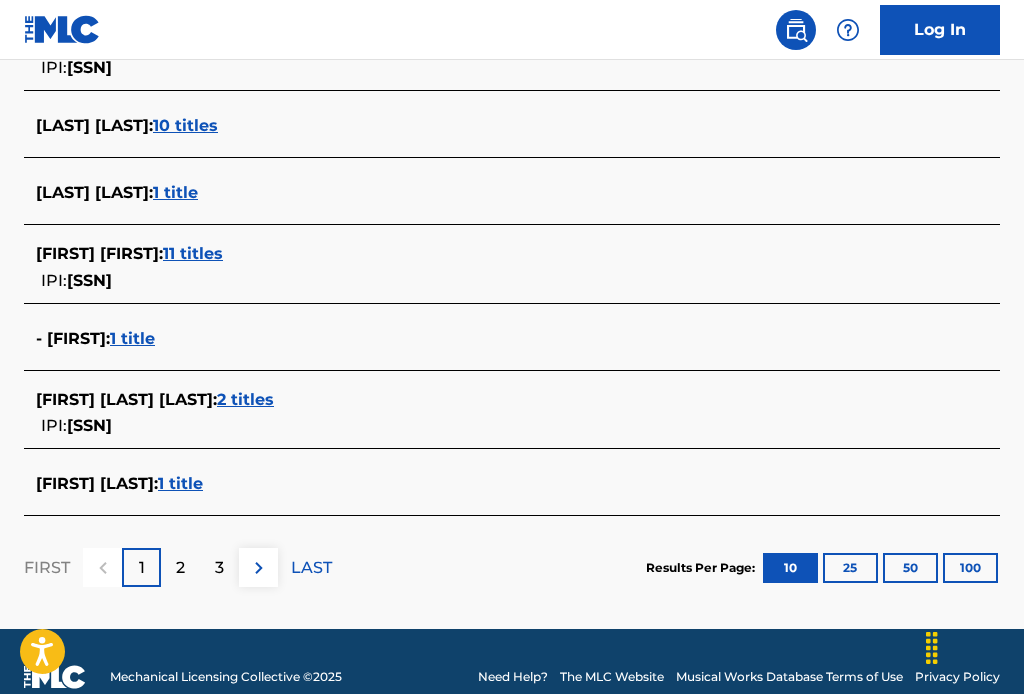 click on "3" at bounding box center [219, 567] 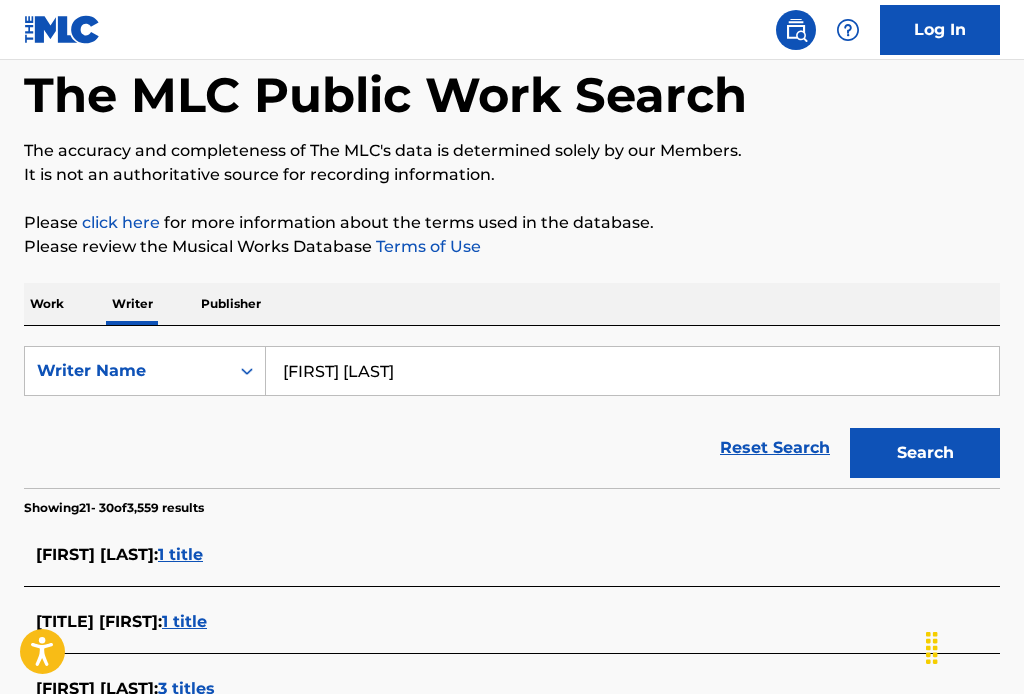 scroll, scrollTop: 0, scrollLeft: 0, axis: both 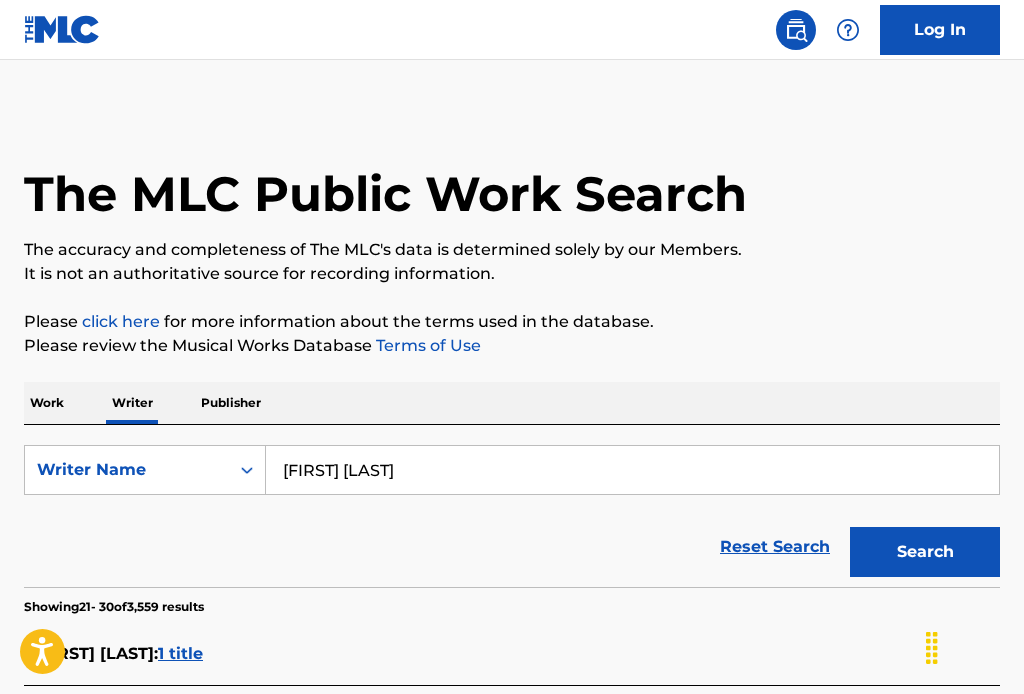 click on "[FIRST] [LAST]" at bounding box center (632, 470) 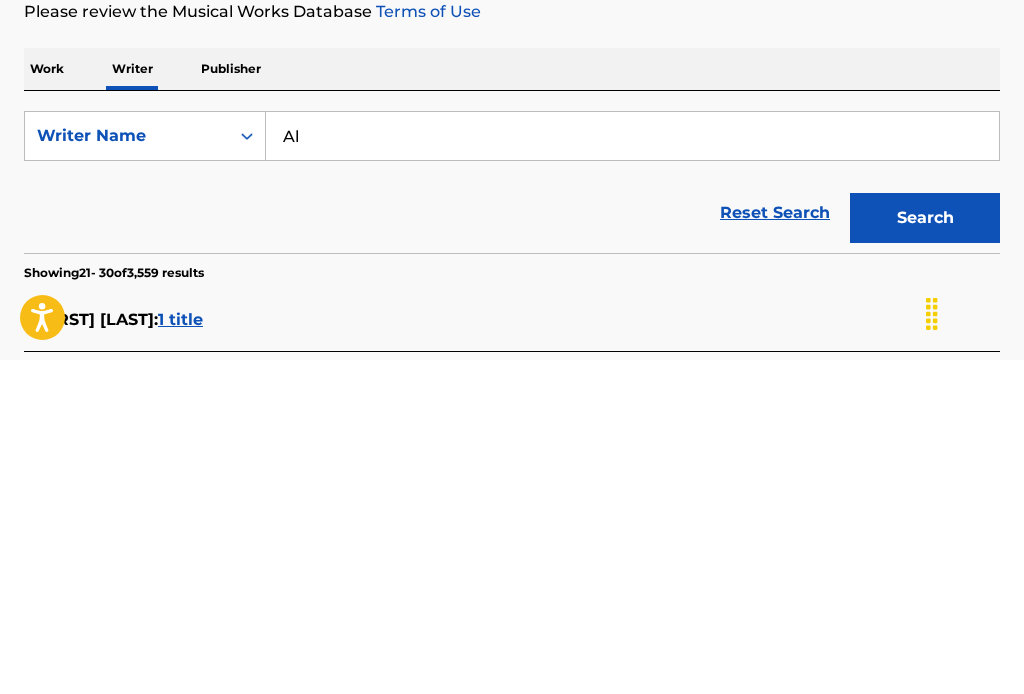 type on "A" 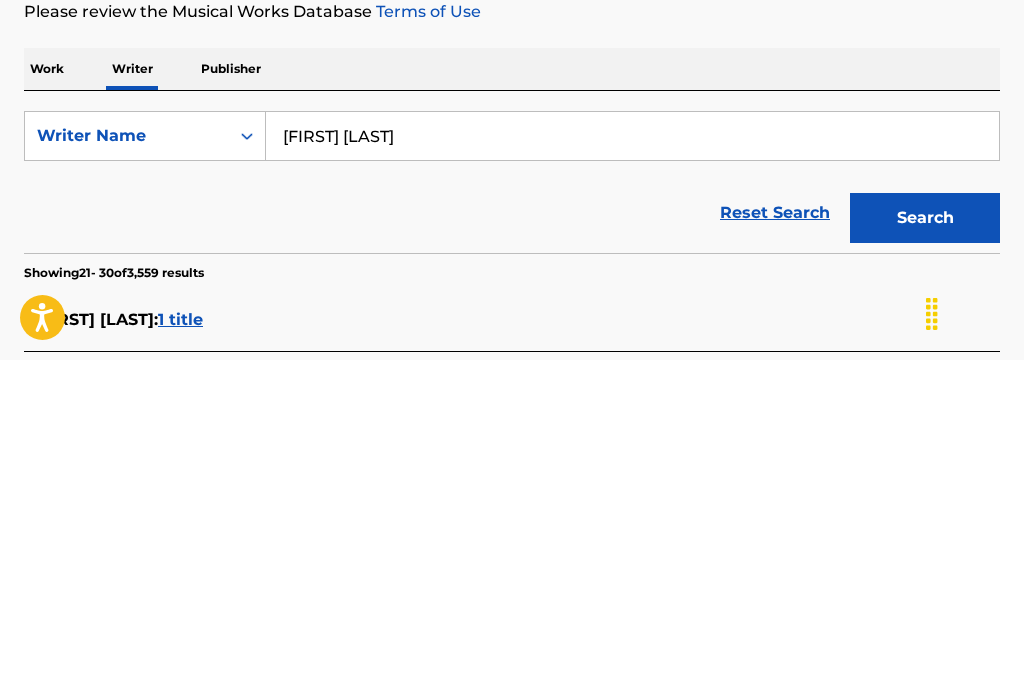 type on "[FIRST] [LAST]" 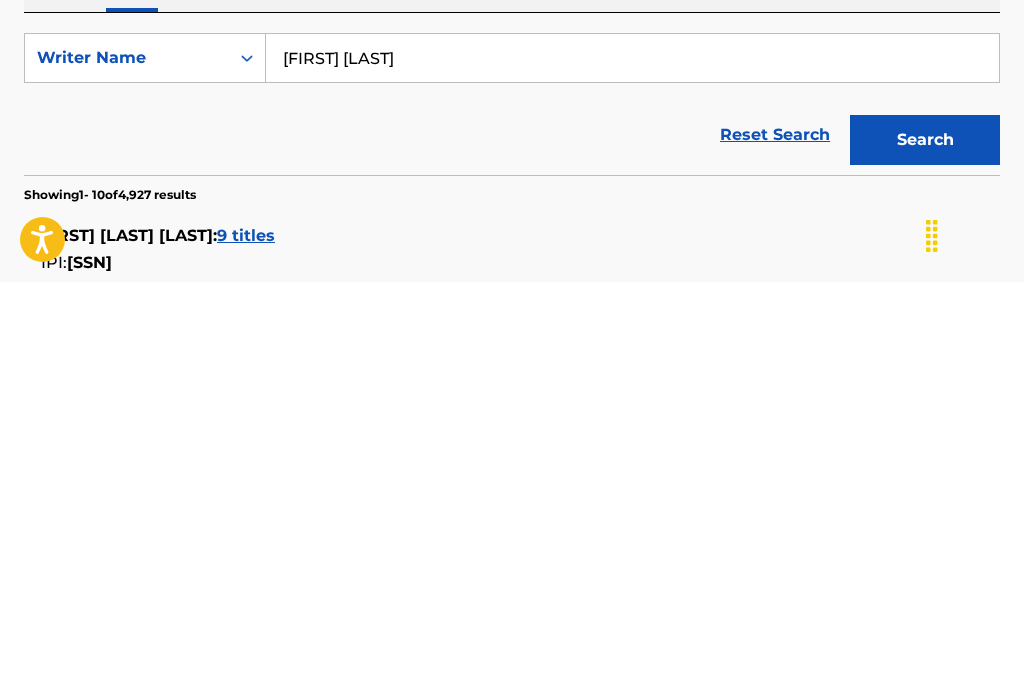 click on "Search" at bounding box center (925, 552) 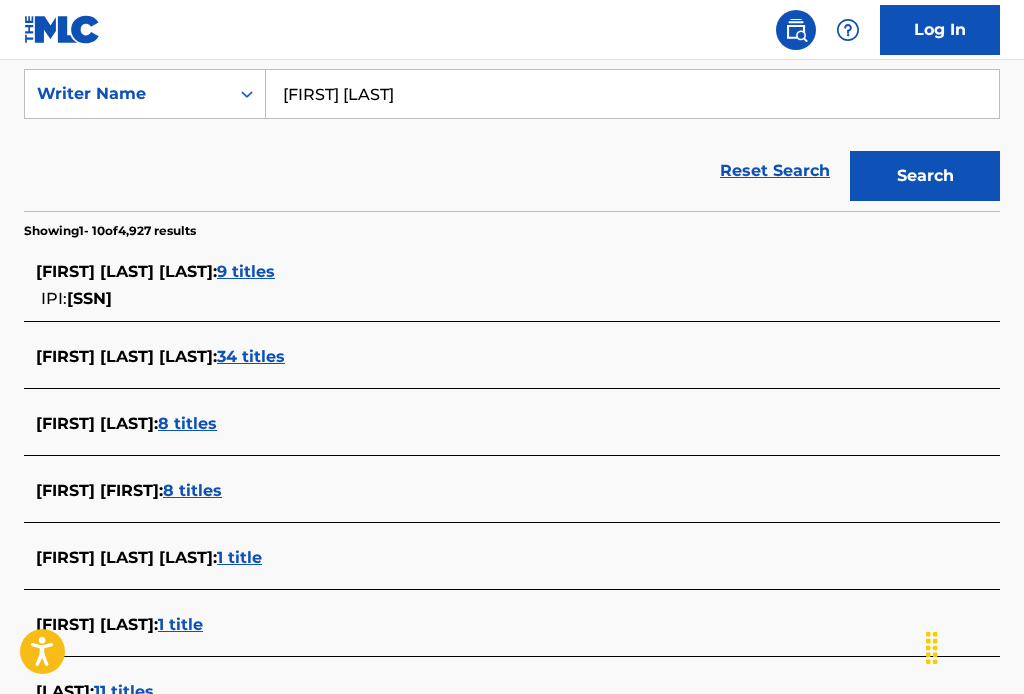 scroll, scrollTop: 377, scrollLeft: 0, axis: vertical 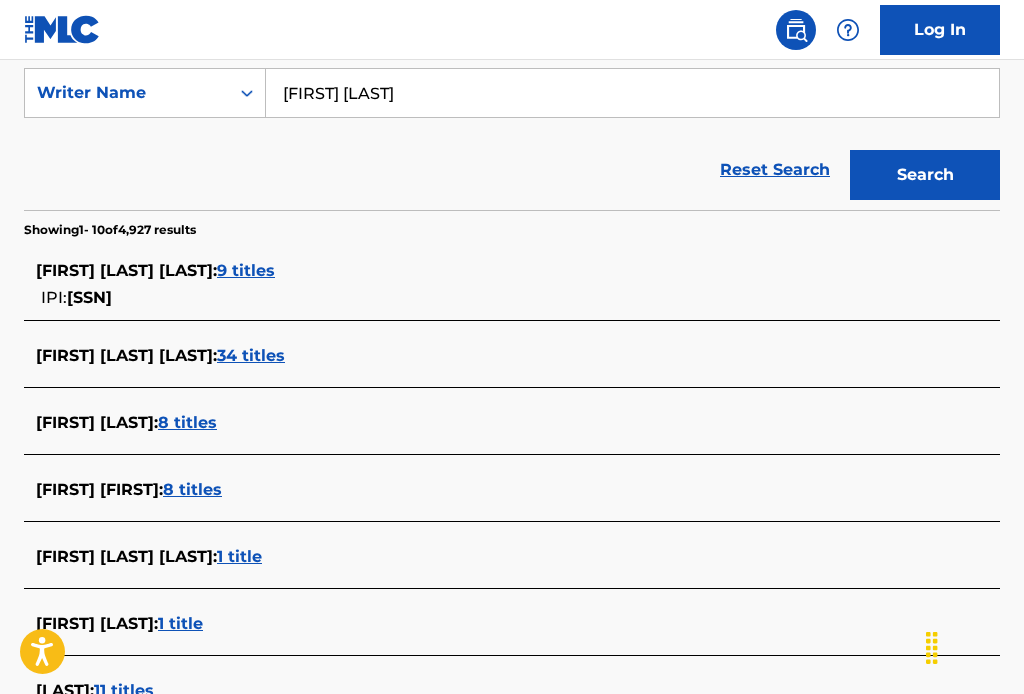 click on "8 titles" at bounding box center (192, 489) 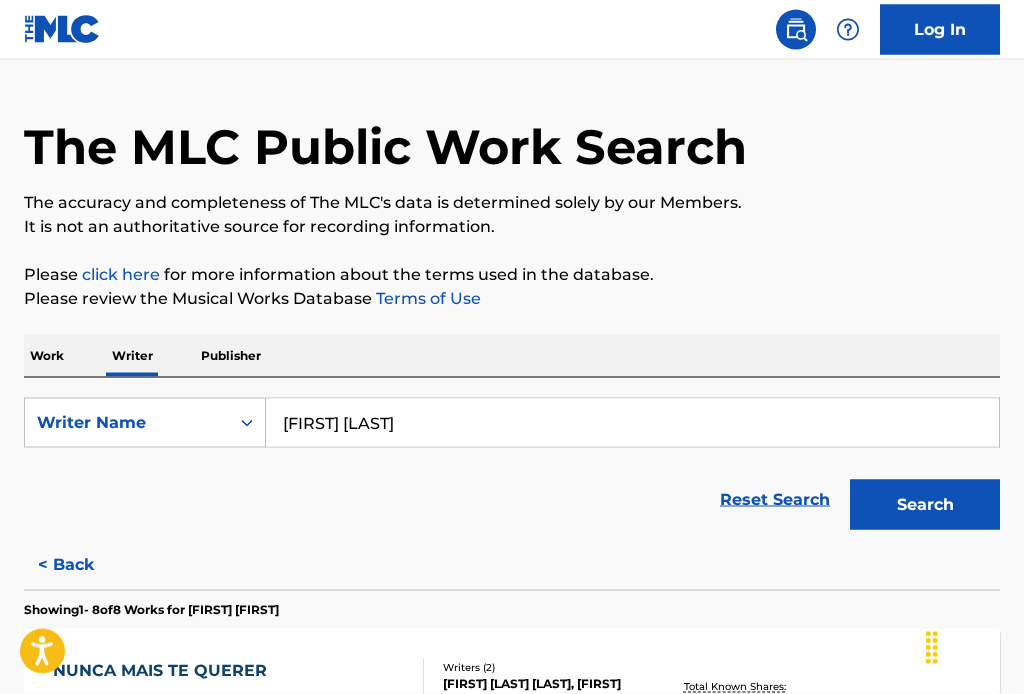 scroll, scrollTop: 0, scrollLeft: 0, axis: both 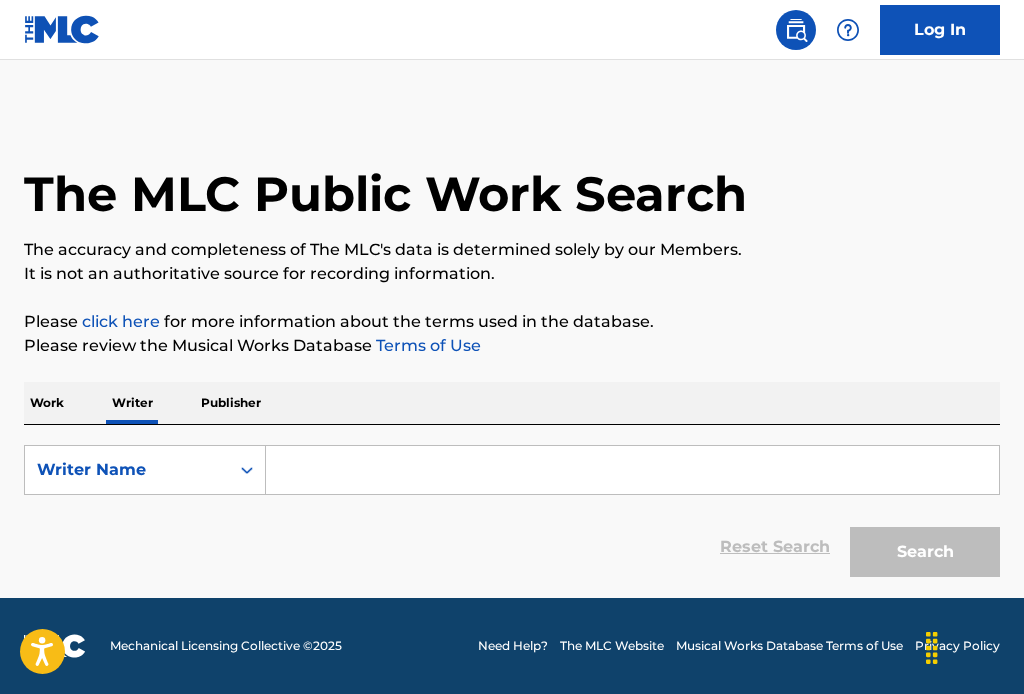 click at bounding box center (632, 470) 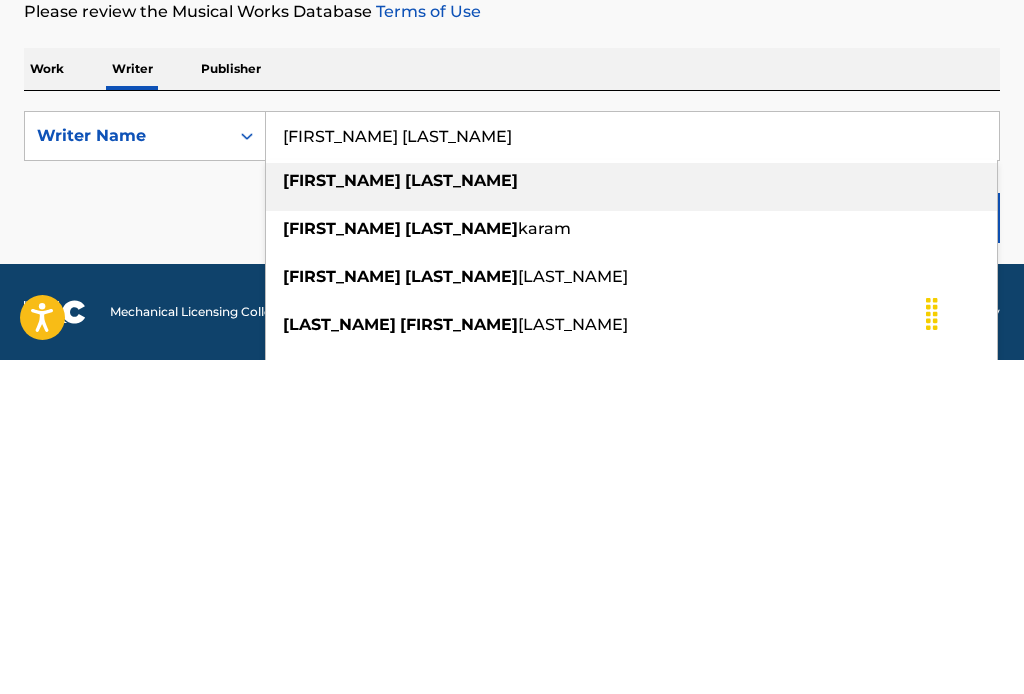 click on "pimentel" at bounding box center [461, 514] 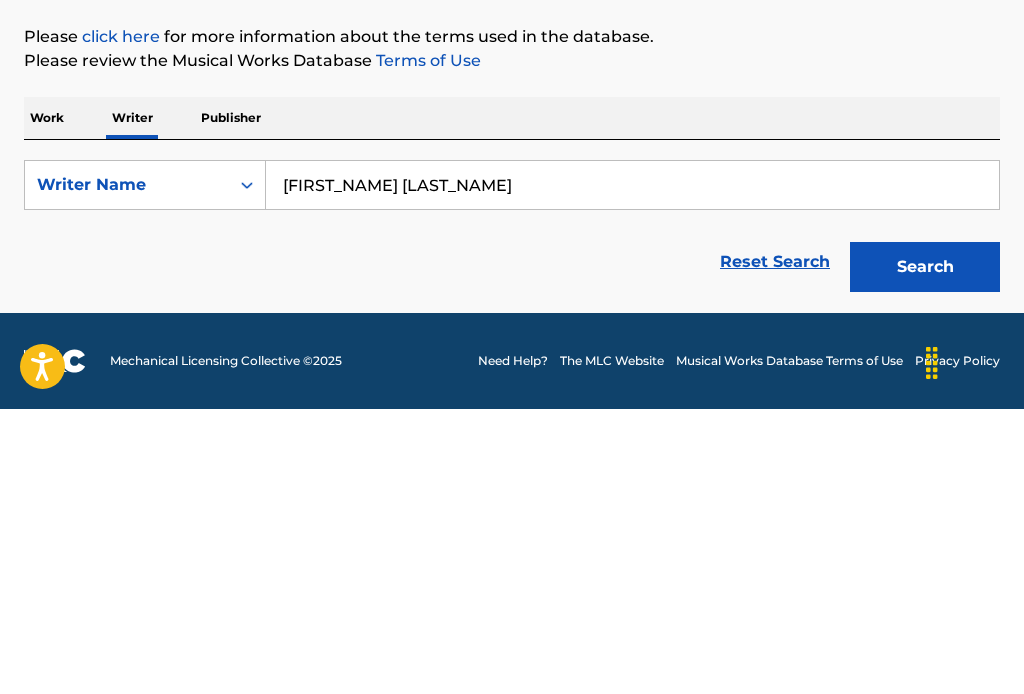click on "Search" at bounding box center [925, 552] 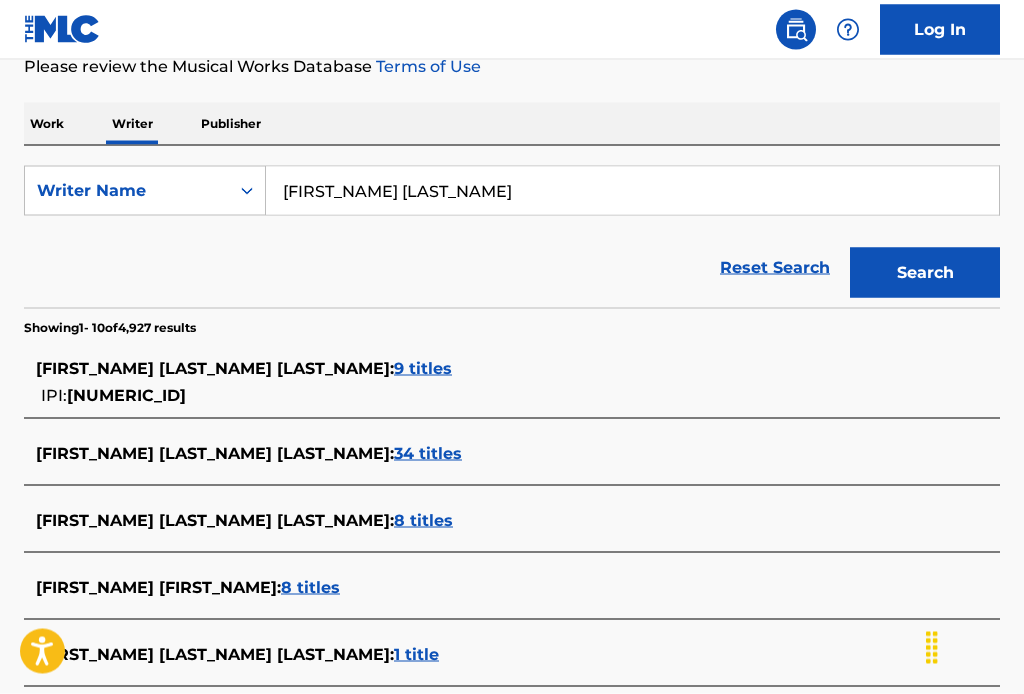 scroll, scrollTop: 280, scrollLeft: 0, axis: vertical 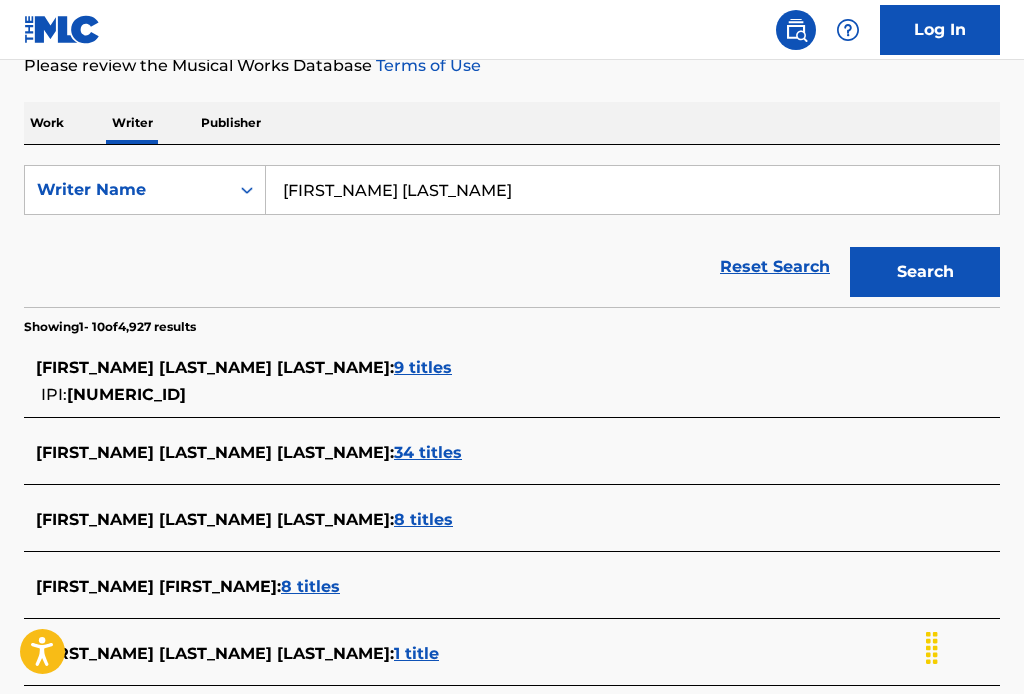 click on "9 titles" at bounding box center (423, 367) 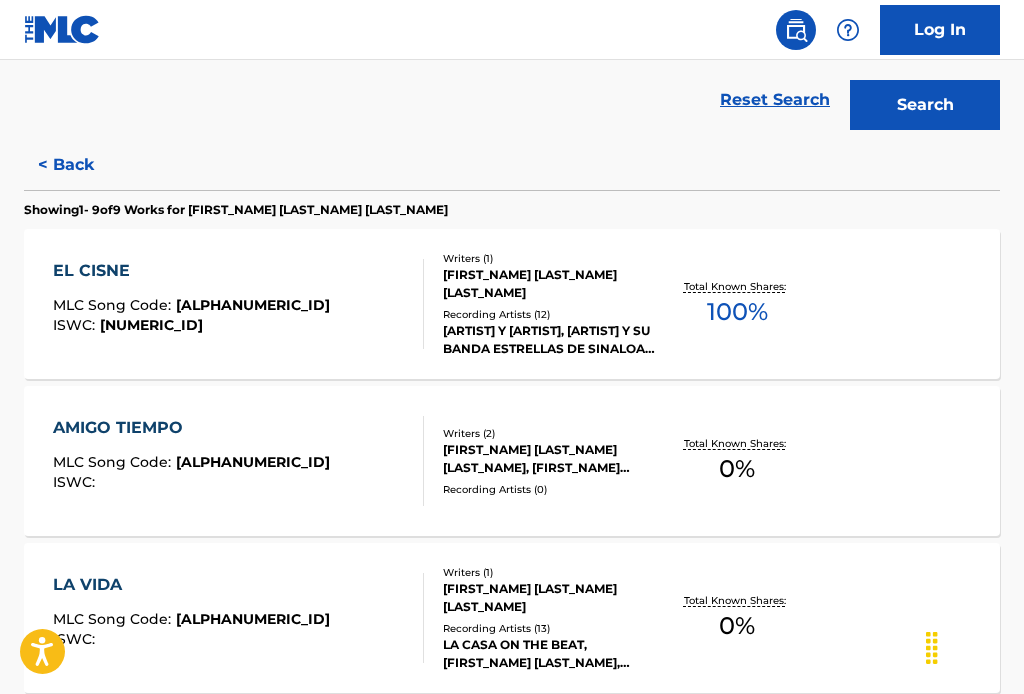 scroll, scrollTop: 456, scrollLeft: 0, axis: vertical 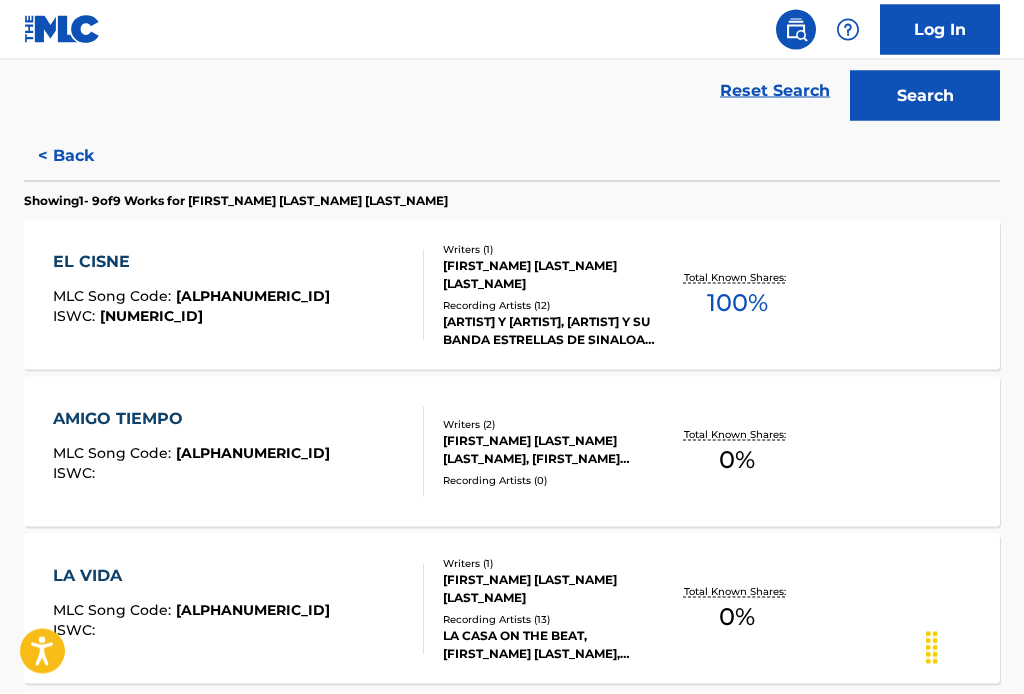 click on "EL CISNE" at bounding box center (191, 262) 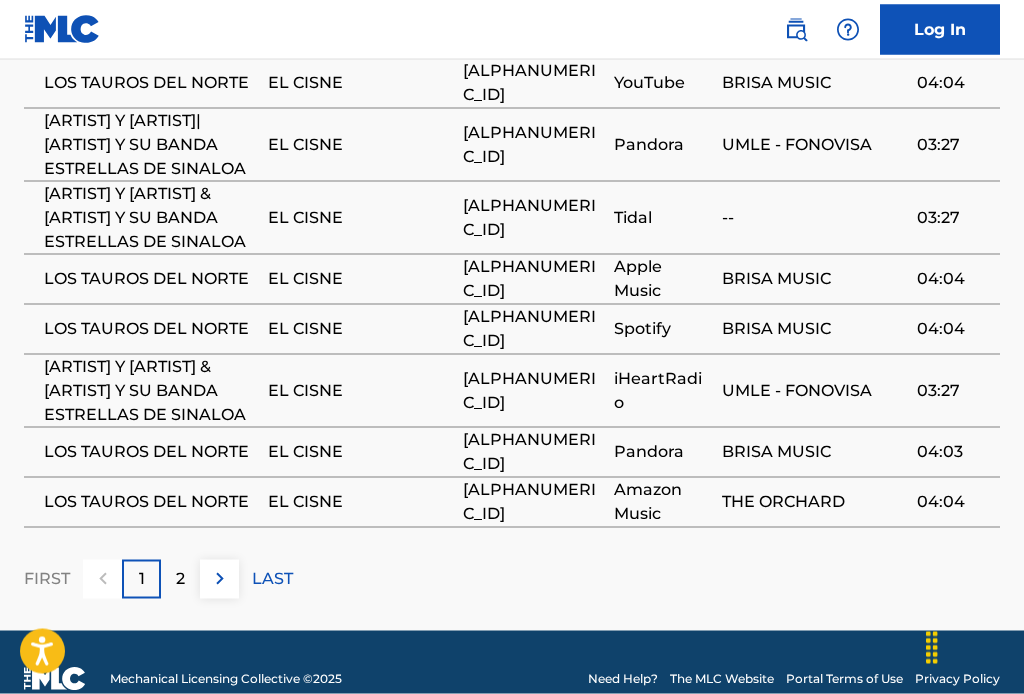 scroll, scrollTop: 1715, scrollLeft: 0, axis: vertical 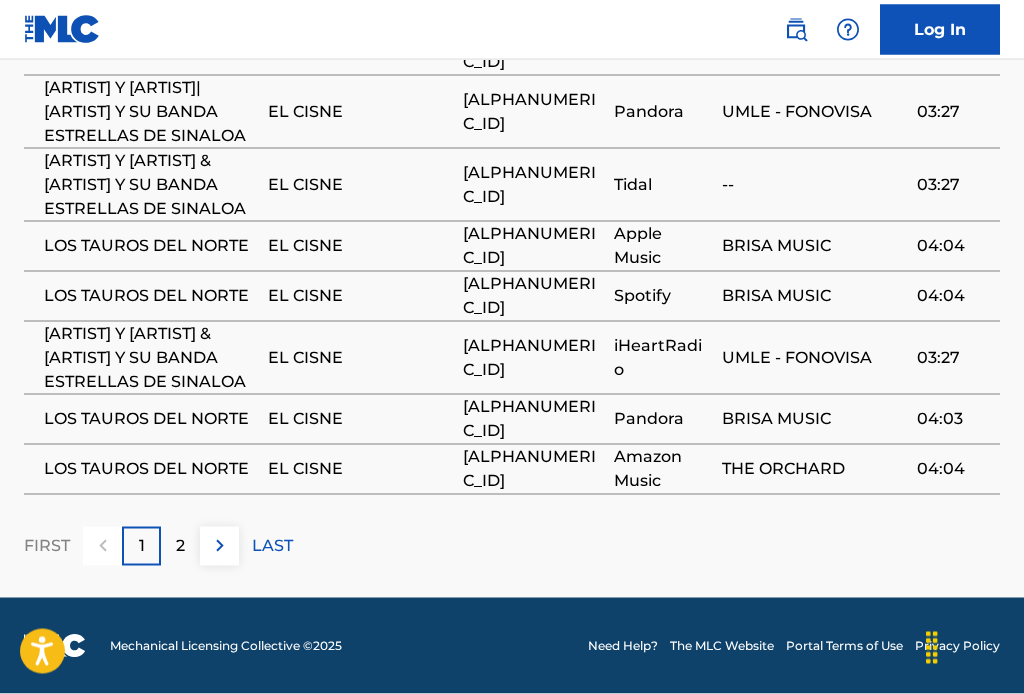 click on "2" at bounding box center (180, 546) 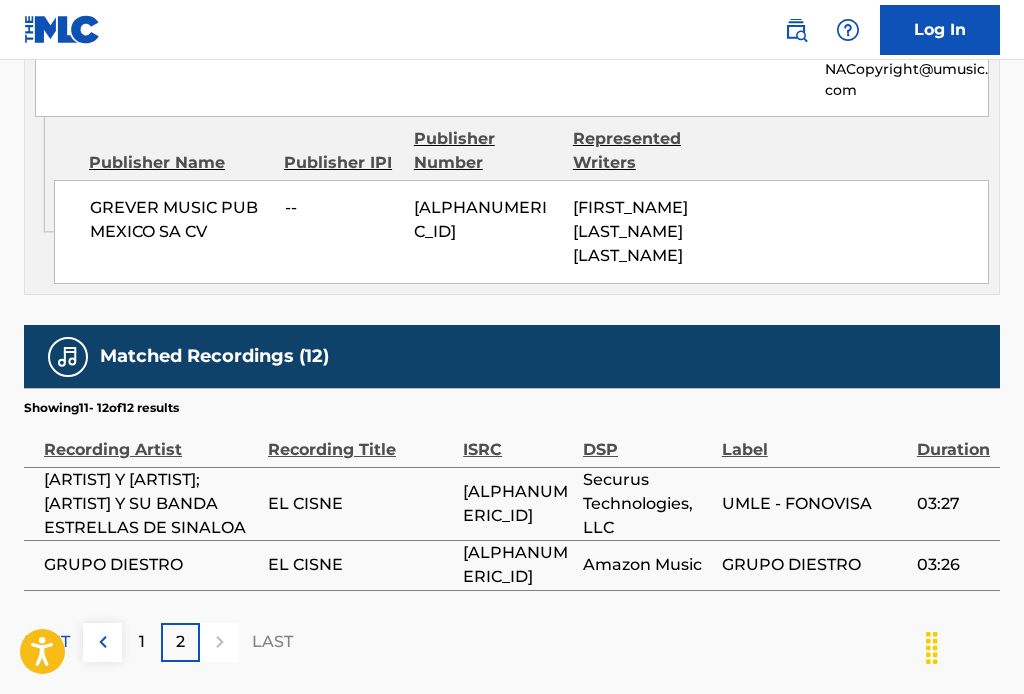 scroll, scrollTop: 1168, scrollLeft: 0, axis: vertical 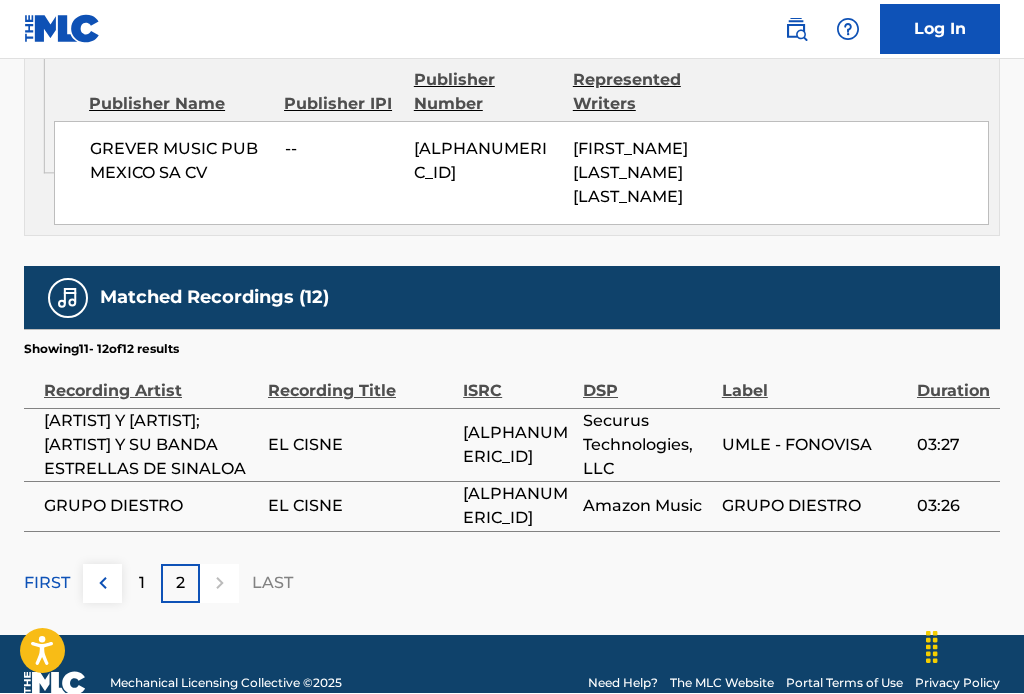 click on "1" at bounding box center (142, 584) 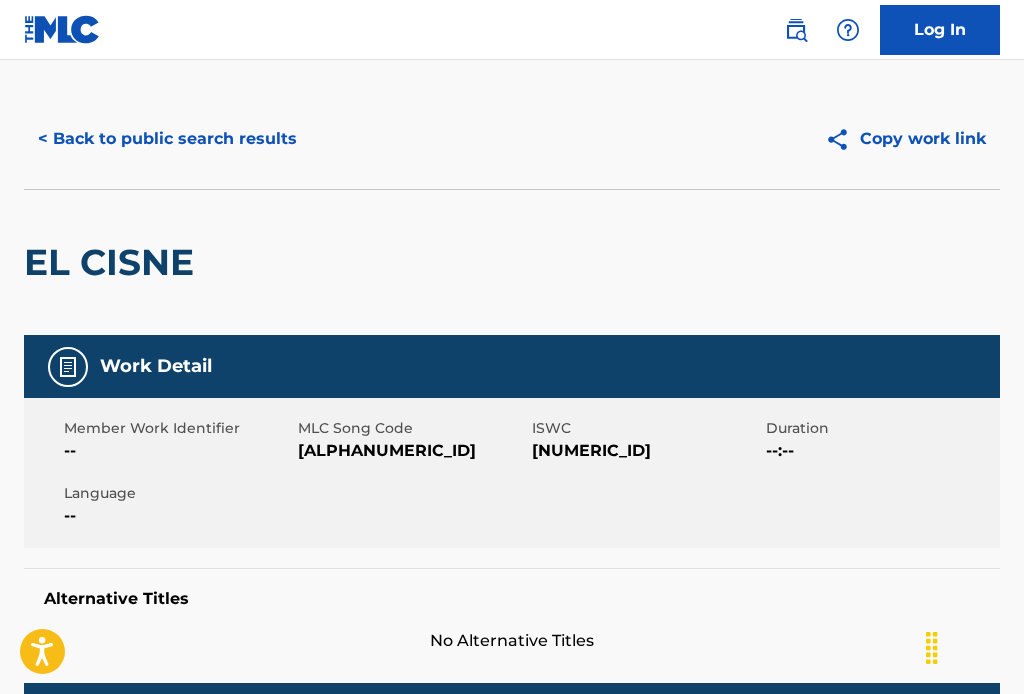 scroll, scrollTop: 0, scrollLeft: 0, axis: both 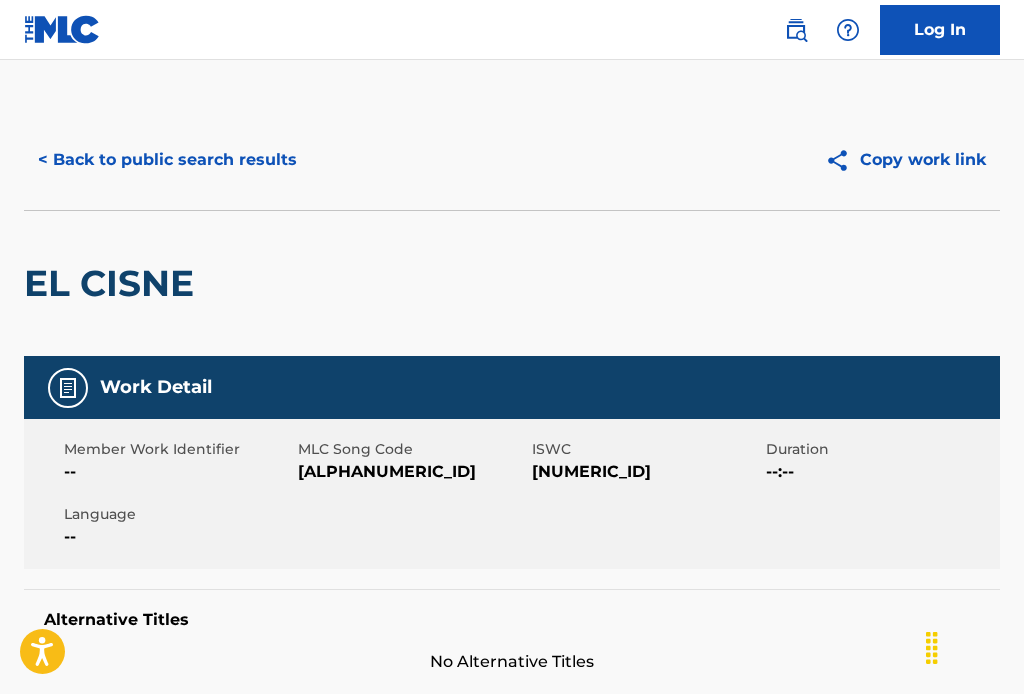 click on "< Back to public search results" at bounding box center [167, 160] 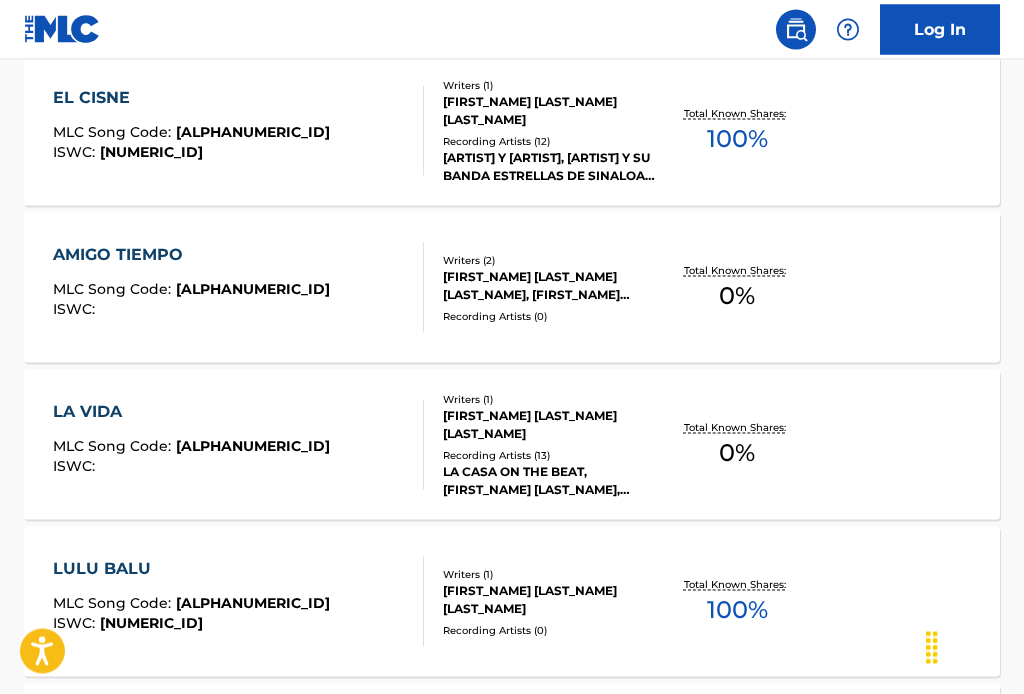 scroll, scrollTop: 621, scrollLeft: 0, axis: vertical 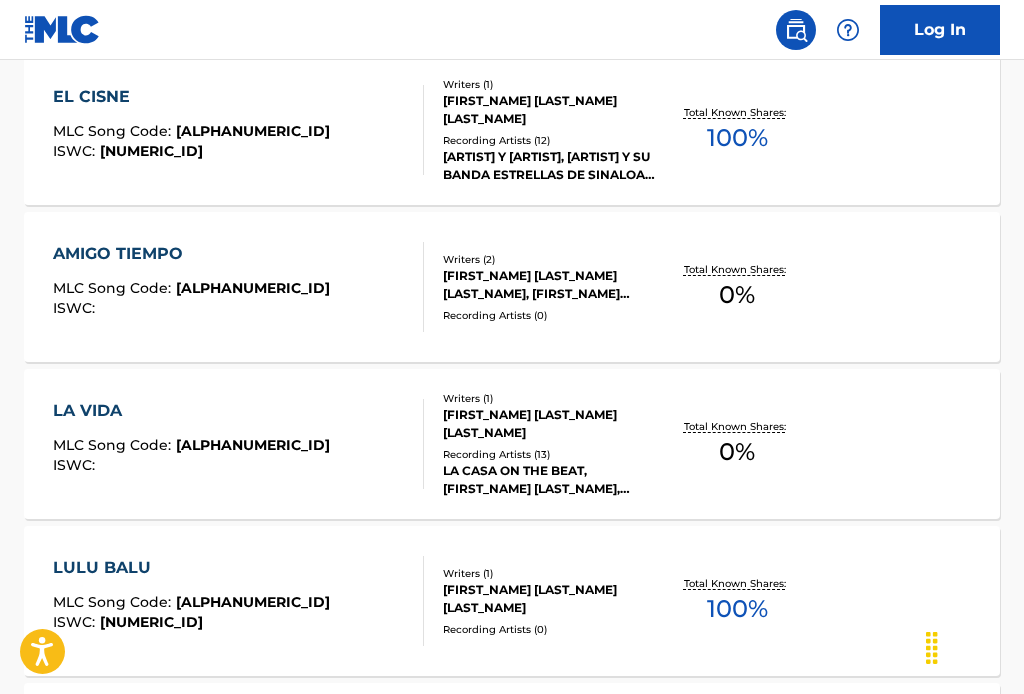 click on "[FIRST] [LAST] [LAST]" at bounding box center (549, 424) 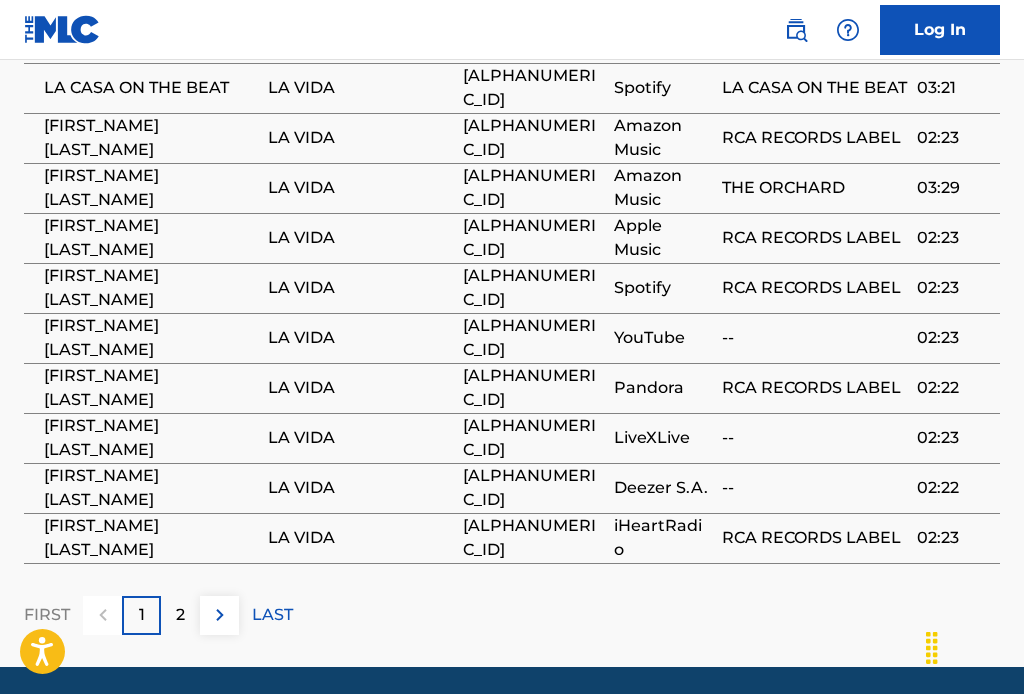 scroll, scrollTop: 1207, scrollLeft: 0, axis: vertical 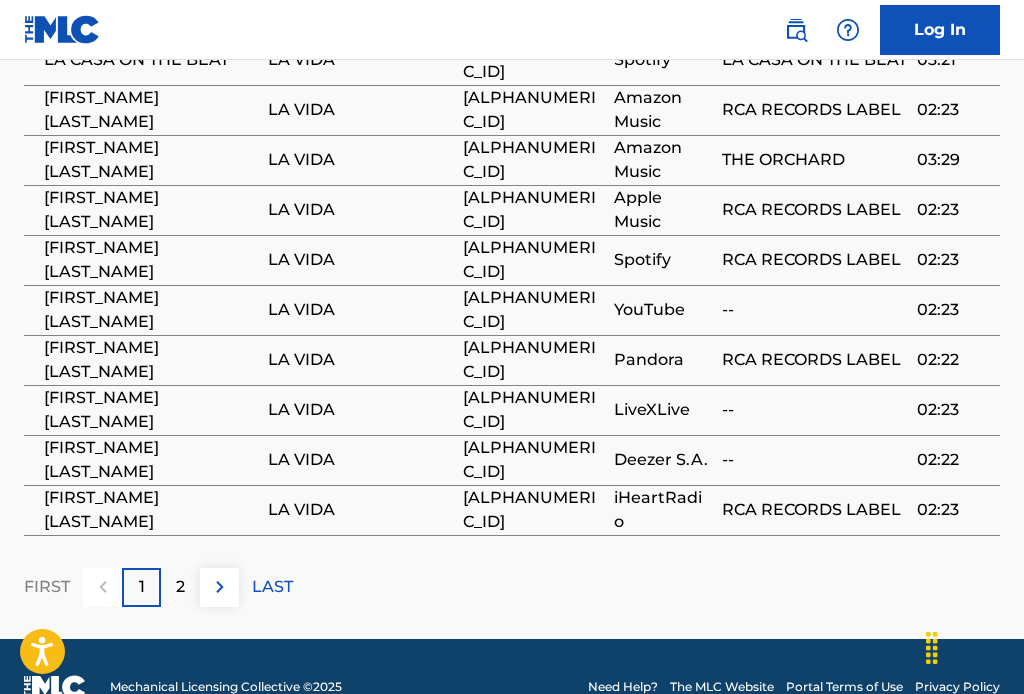 click on "2" at bounding box center (180, 587) 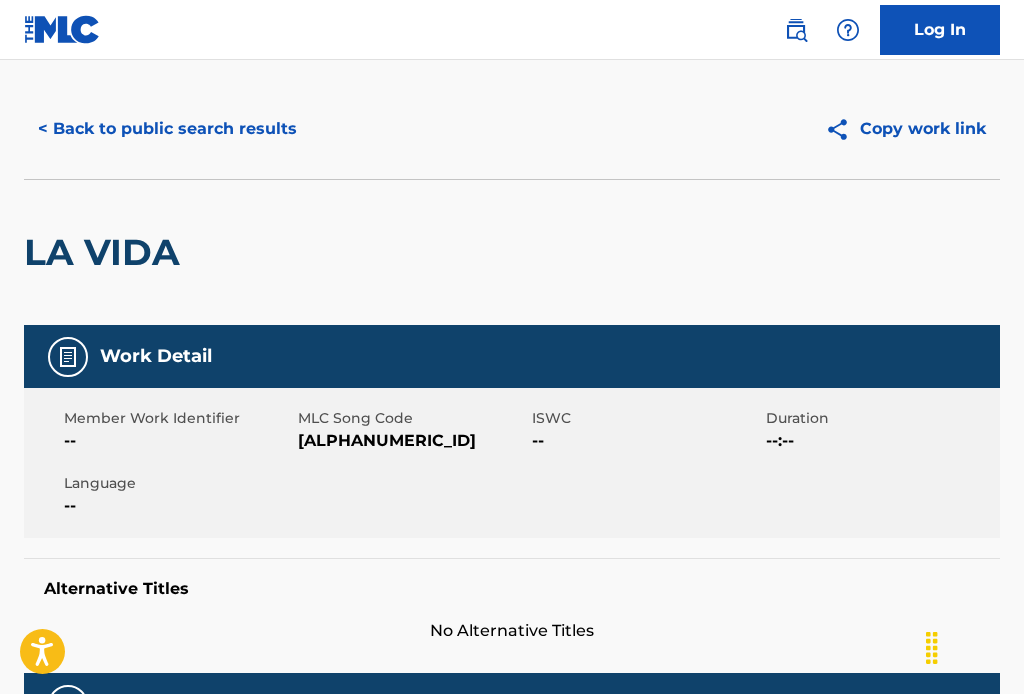 scroll, scrollTop: 0, scrollLeft: 0, axis: both 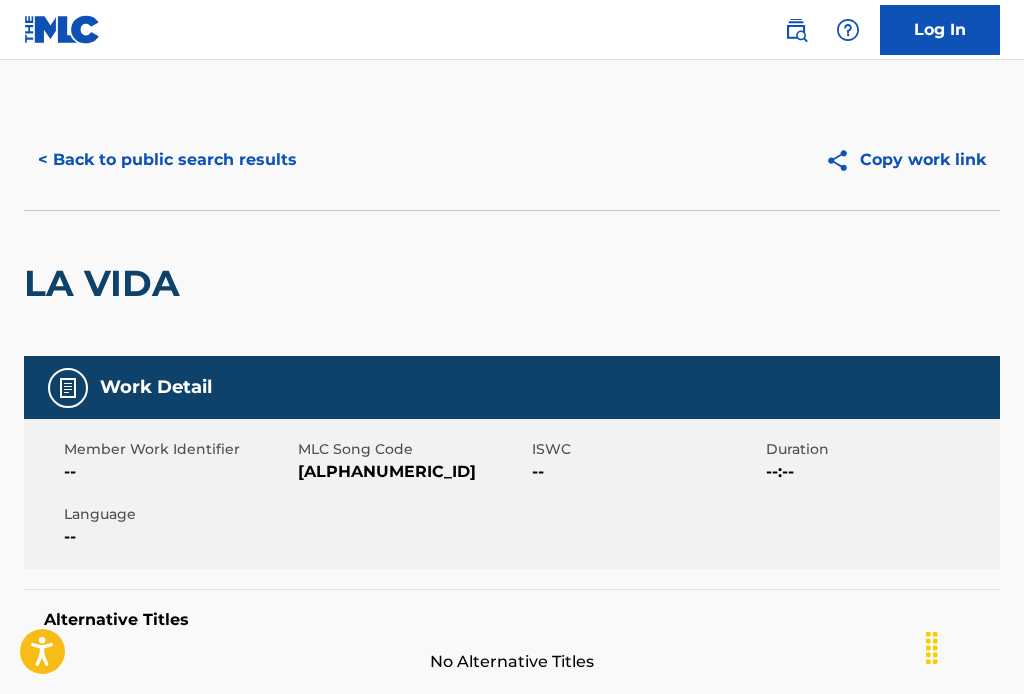 click on "< Back to public search results" at bounding box center (167, 160) 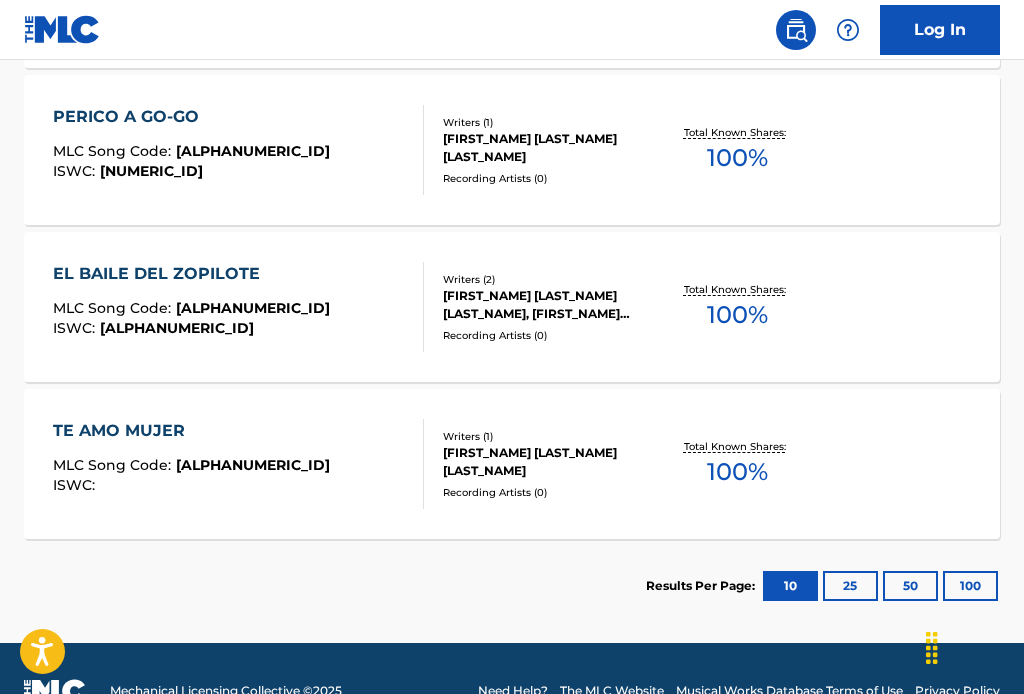 scroll, scrollTop: 1557, scrollLeft: 0, axis: vertical 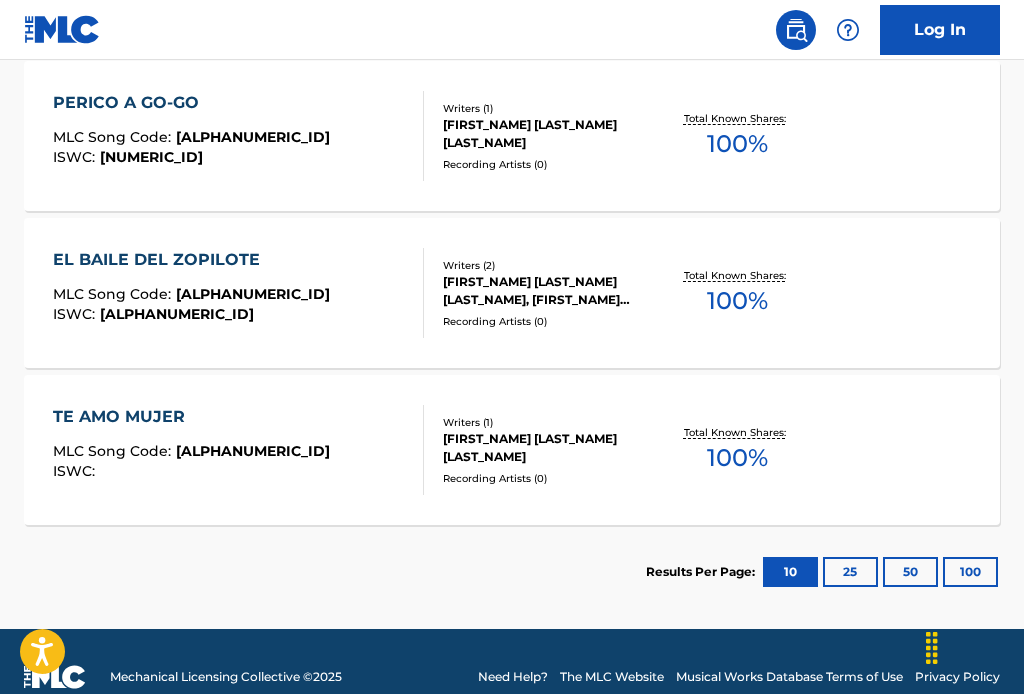 click on "25" at bounding box center [850, 572] 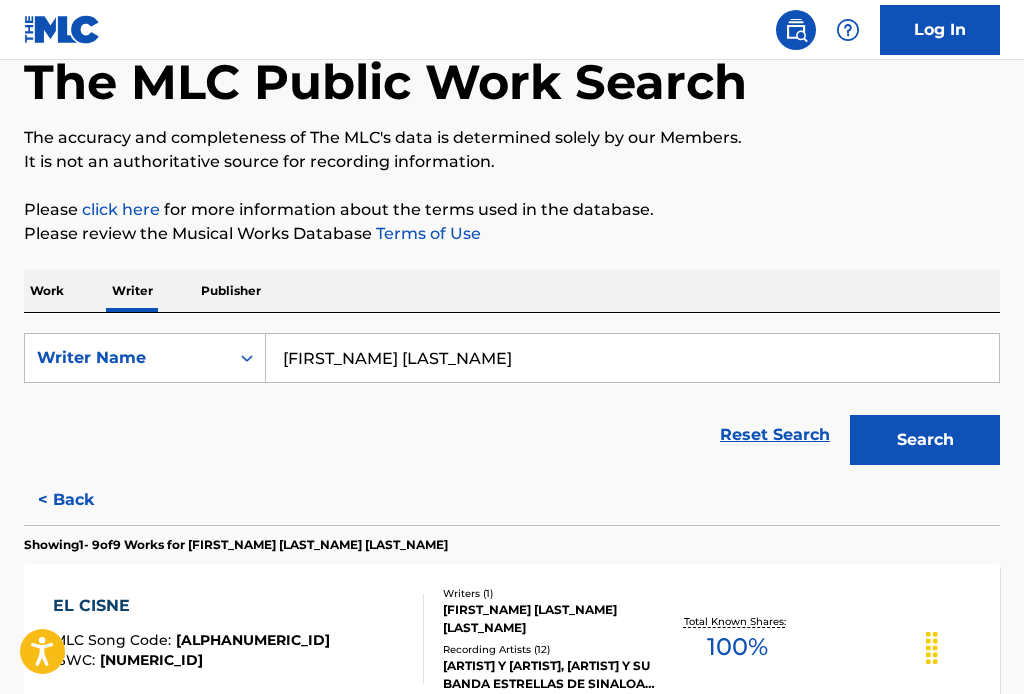 scroll, scrollTop: 0, scrollLeft: 0, axis: both 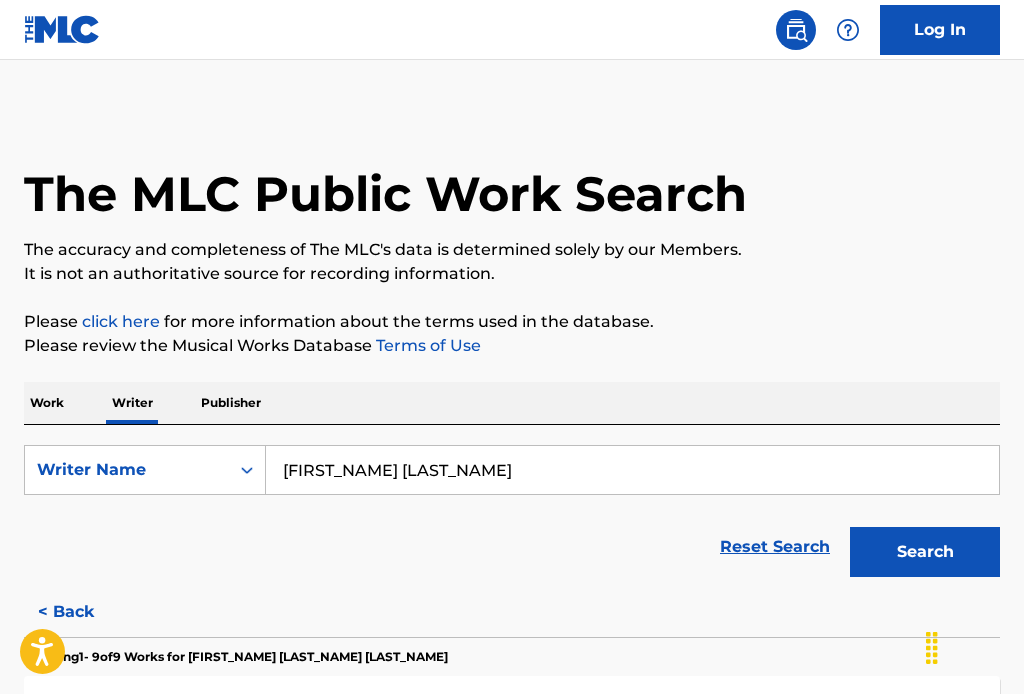click on "Publisher" at bounding box center [231, 403] 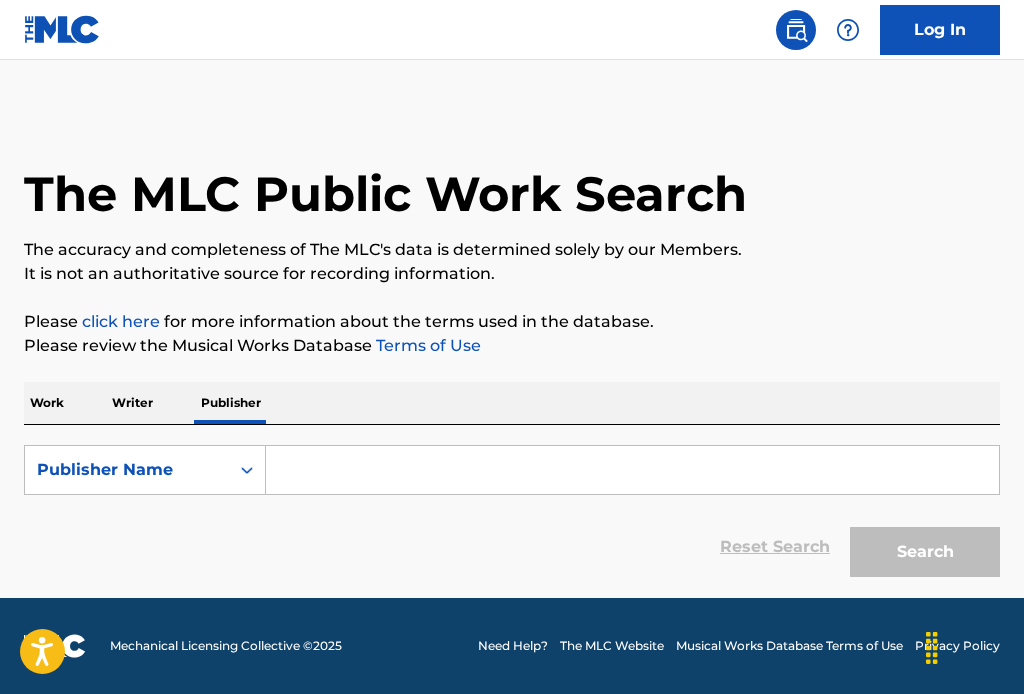 click on "Writer" at bounding box center (132, 403) 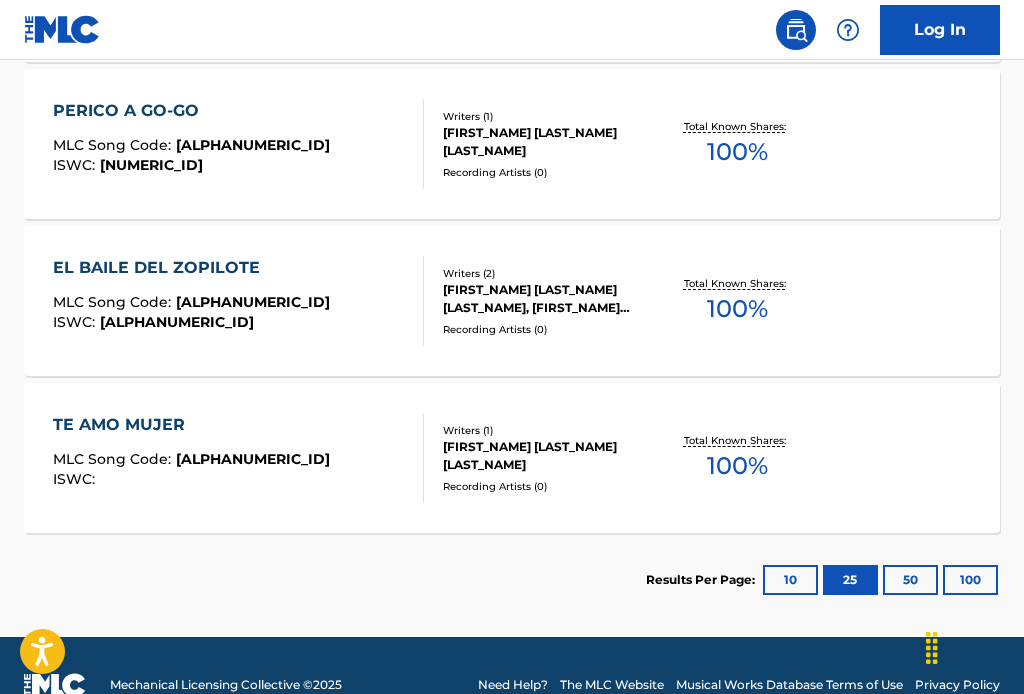 scroll, scrollTop: 1557, scrollLeft: 0, axis: vertical 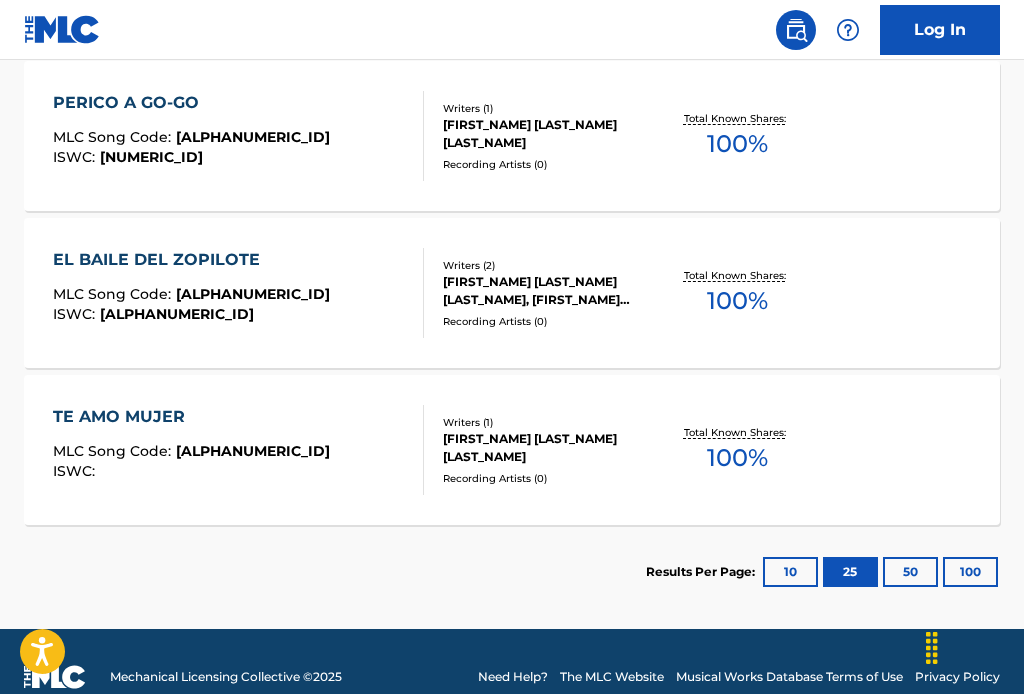 click on "100 %" at bounding box center [737, 458] 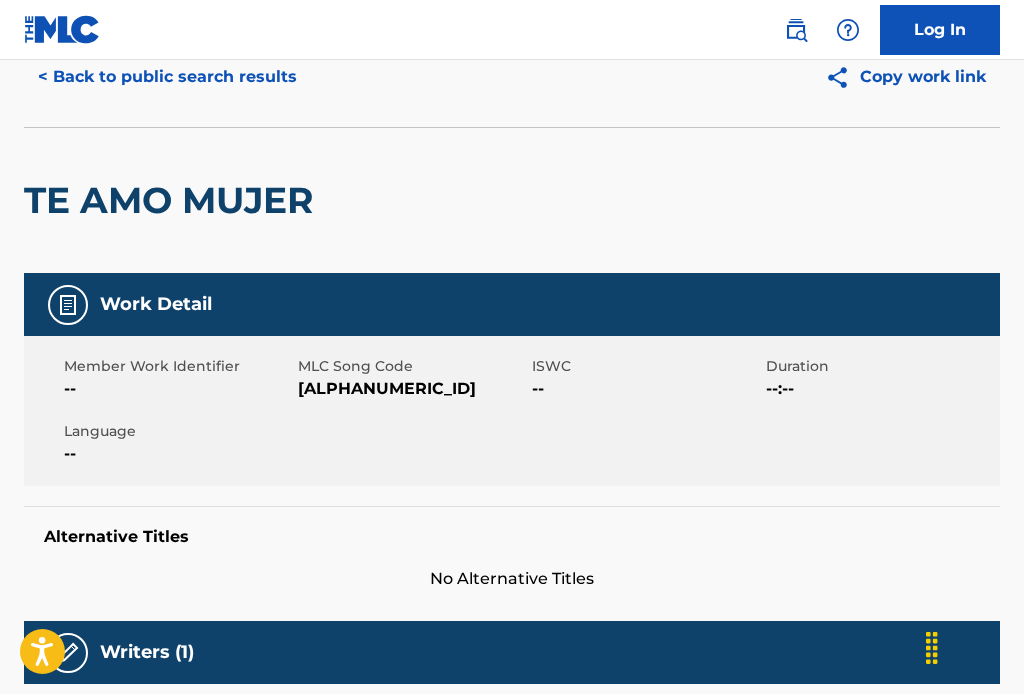 scroll, scrollTop: 0, scrollLeft: 0, axis: both 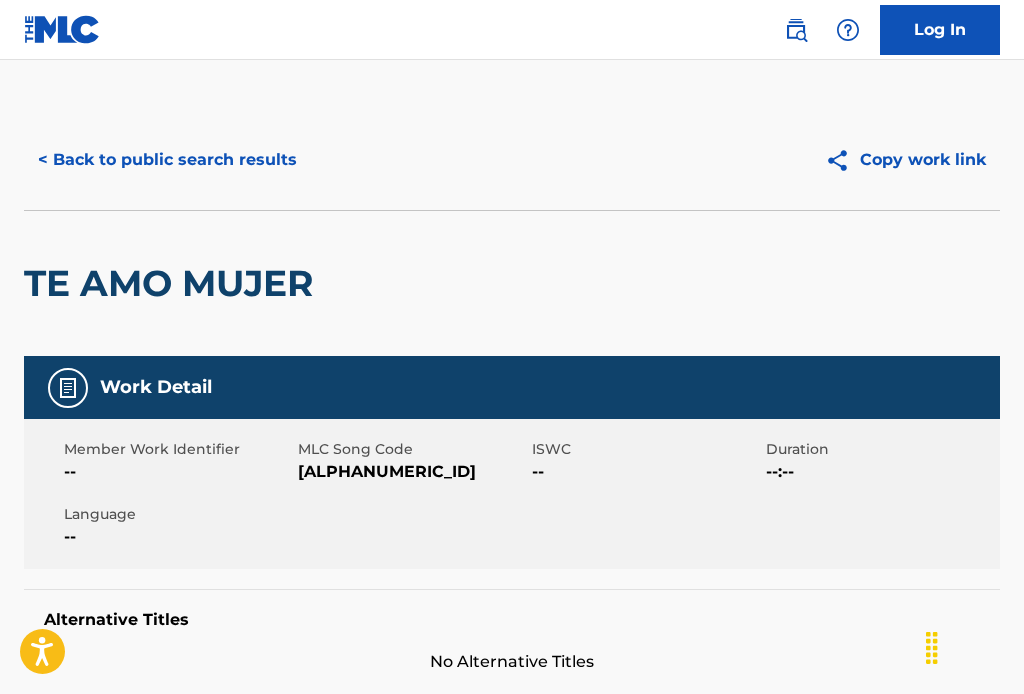 click on "< Back to public search results" at bounding box center [167, 160] 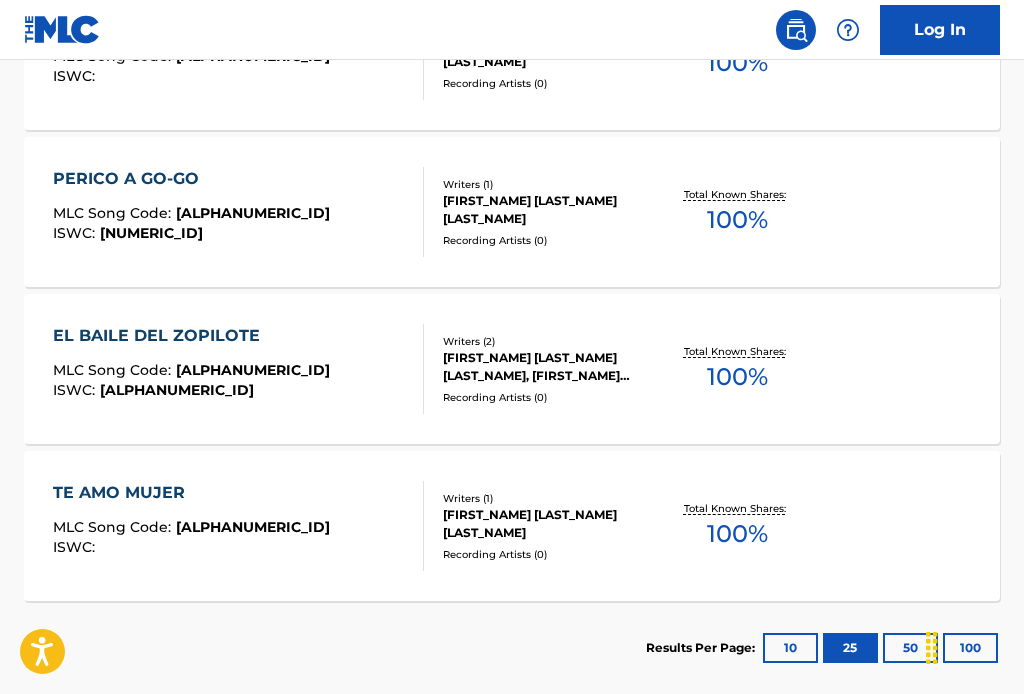 scroll, scrollTop: 1419, scrollLeft: 0, axis: vertical 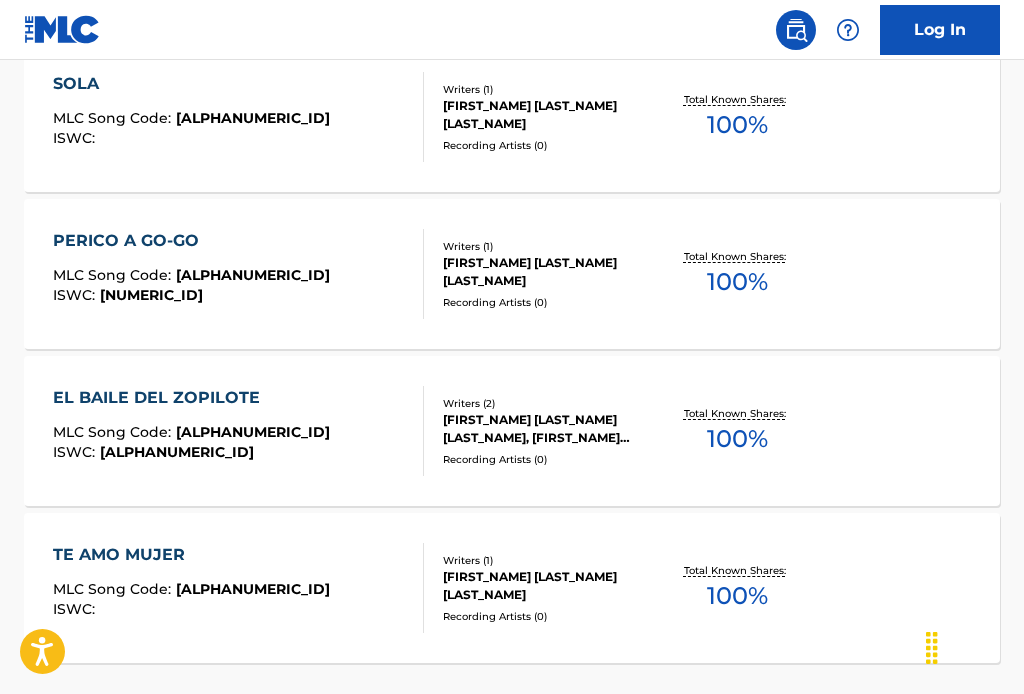 click on "Total Known Shares:" at bounding box center [737, 413] 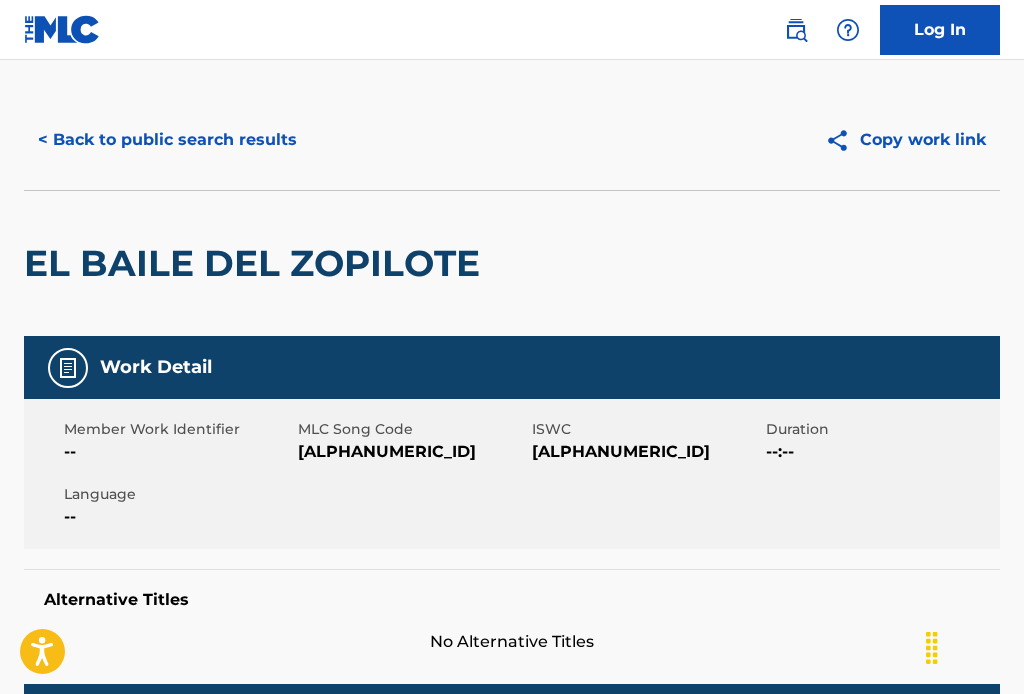 scroll, scrollTop: 0, scrollLeft: 0, axis: both 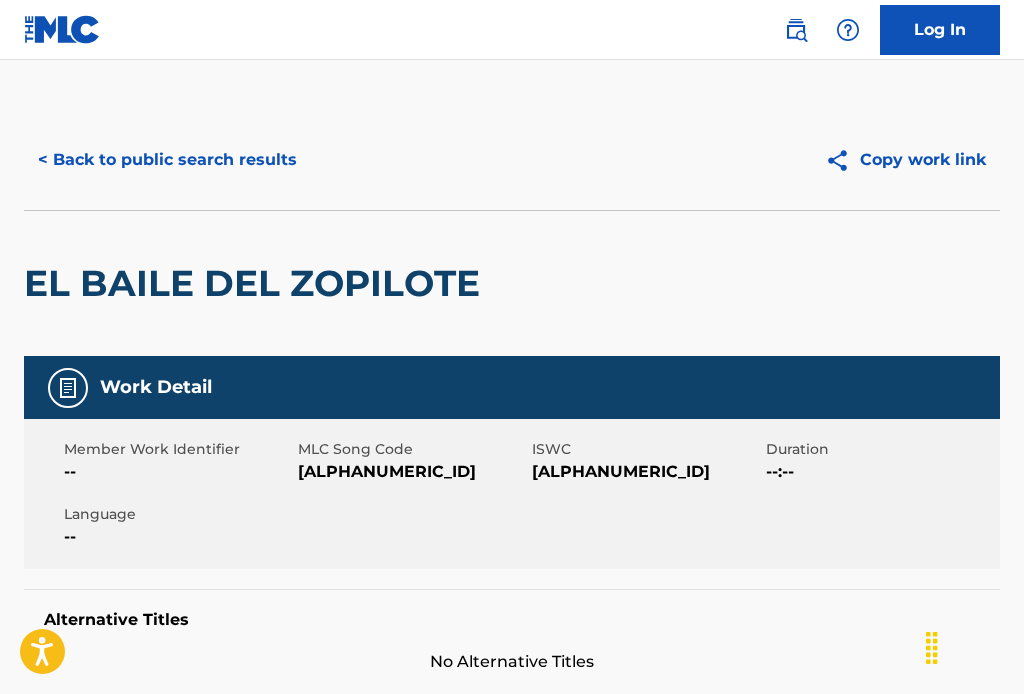 click on "< Back to public search results" at bounding box center (167, 160) 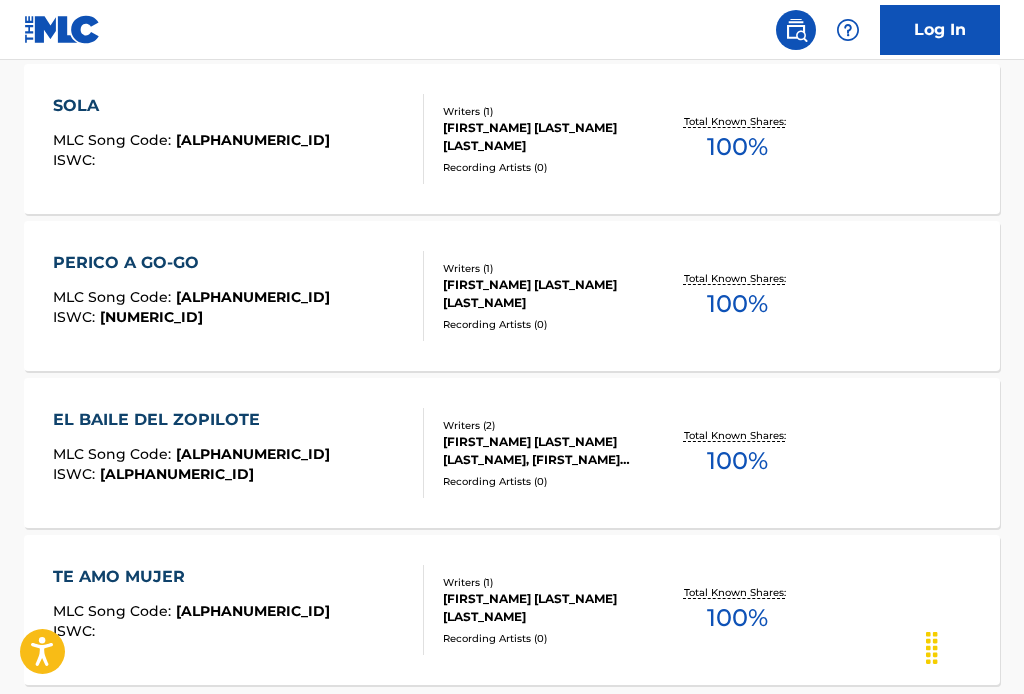 scroll, scrollTop: 1395, scrollLeft: 0, axis: vertical 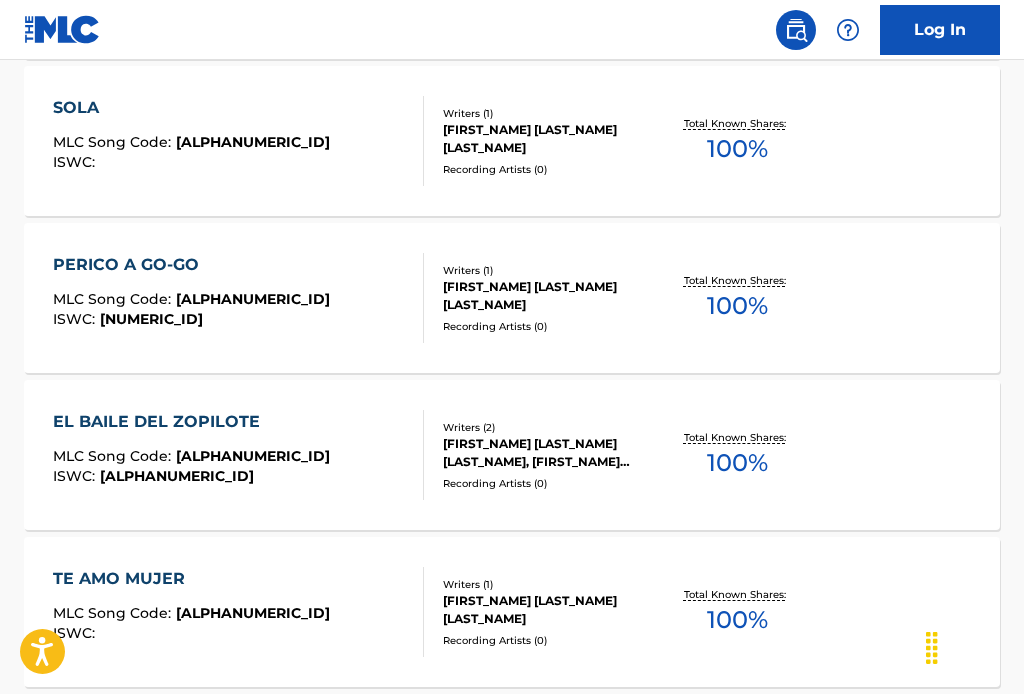 click on "100 %" at bounding box center (737, 306) 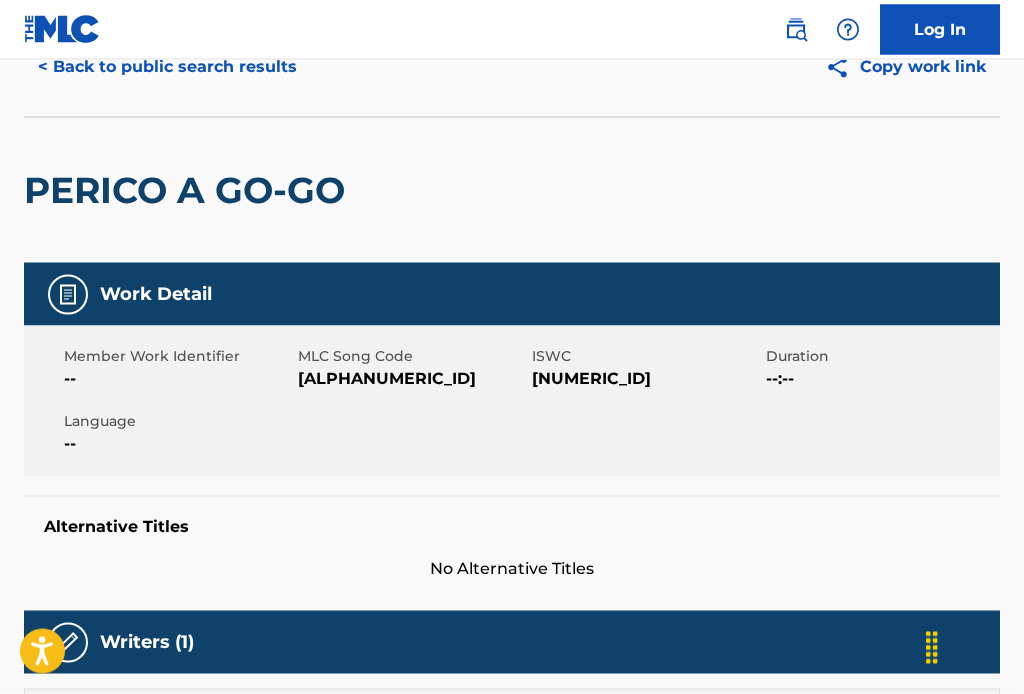 scroll, scrollTop: 0, scrollLeft: 0, axis: both 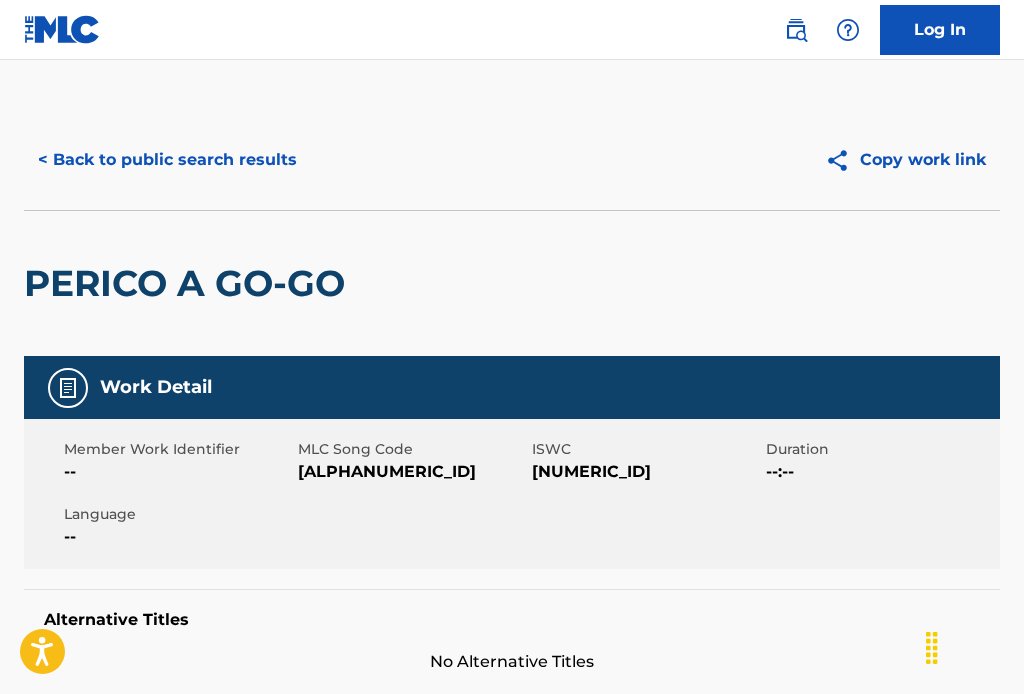 click on "< Back to public search results" at bounding box center (167, 160) 